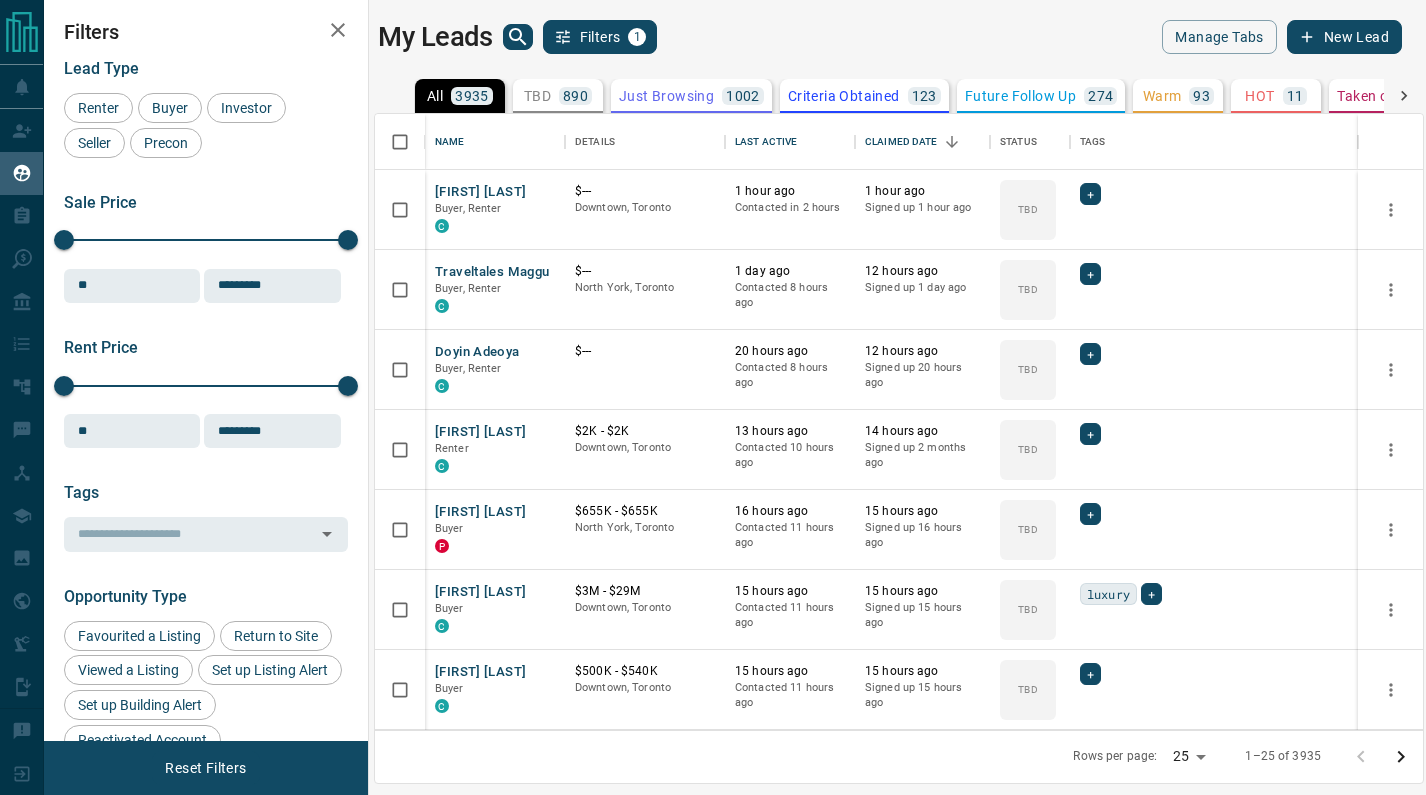 scroll, scrollTop: 0, scrollLeft: 0, axis: both 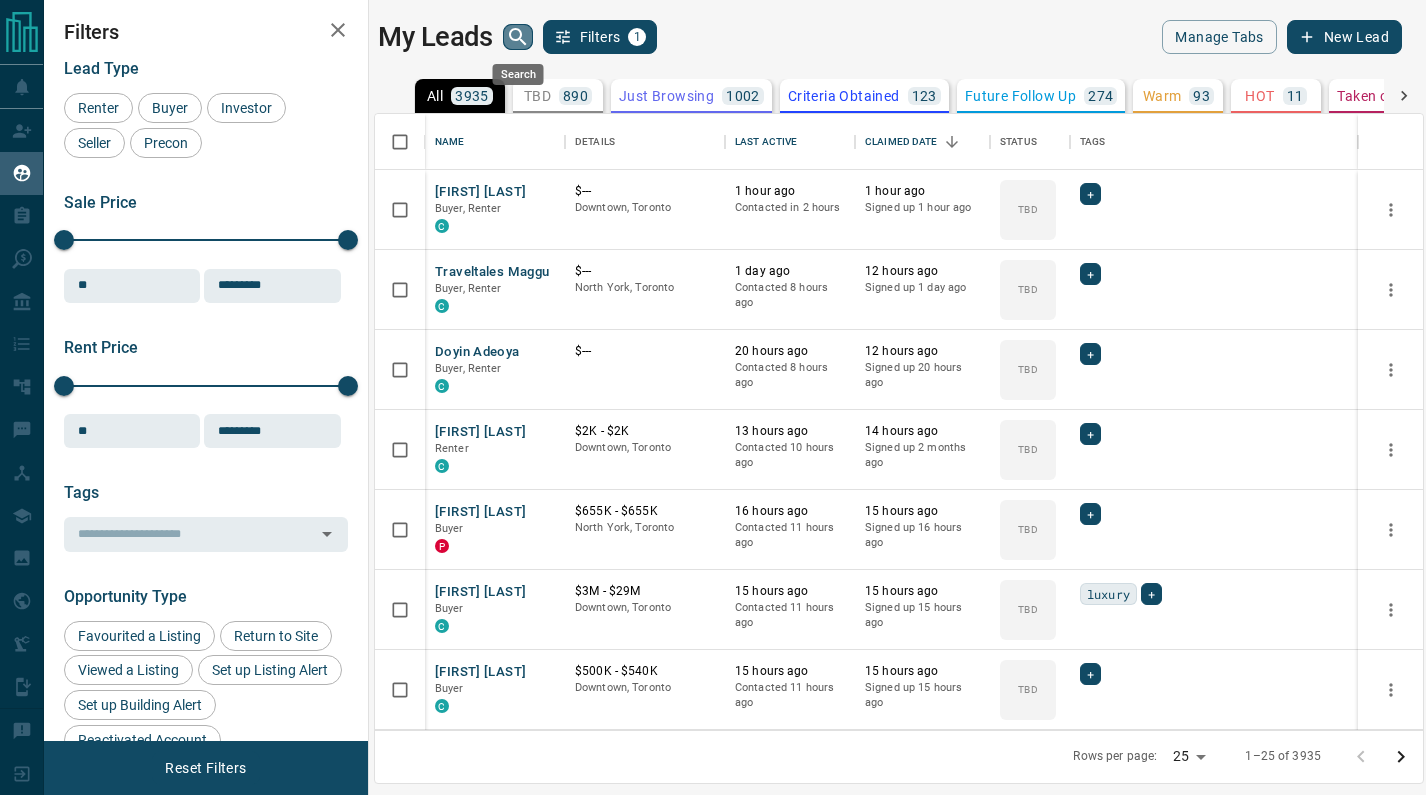 click 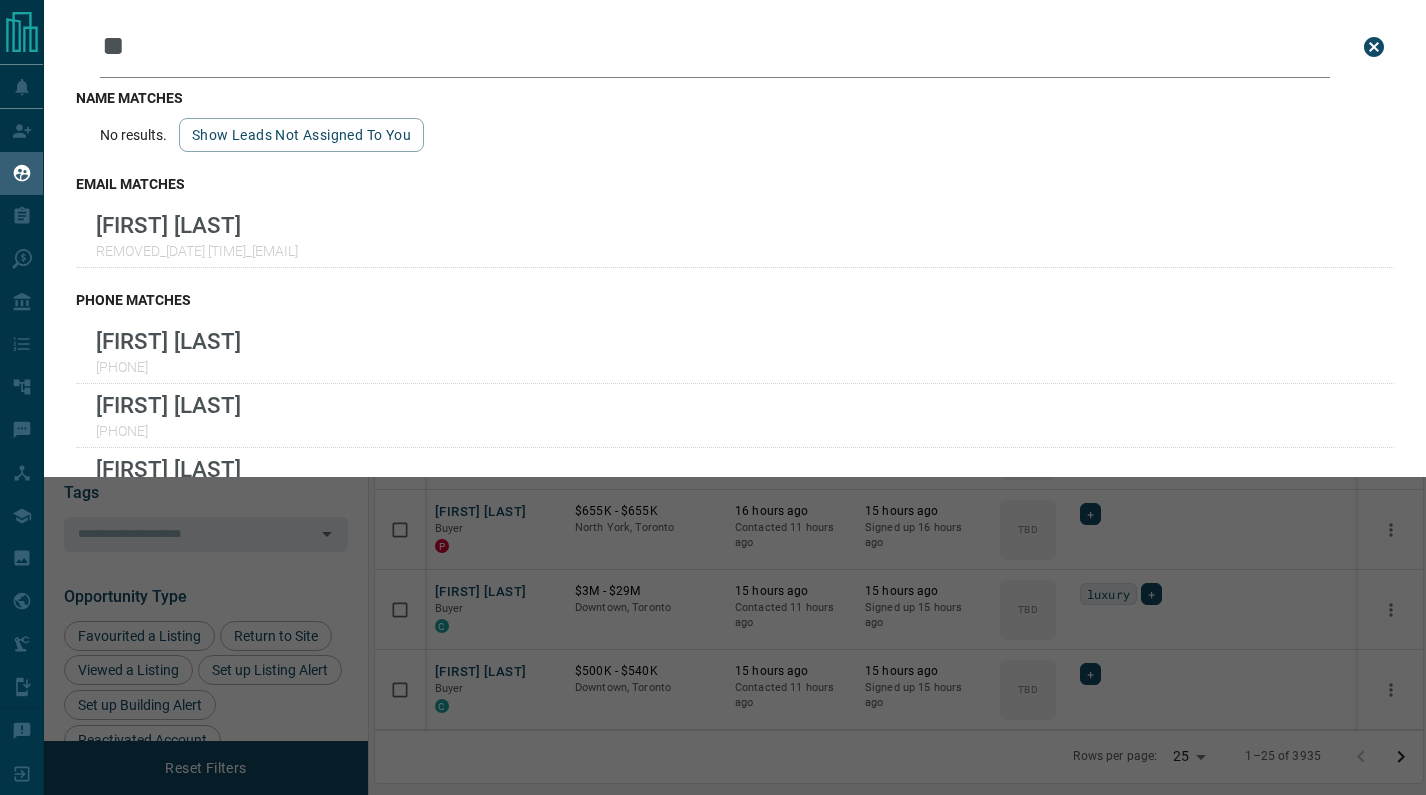 type on "*" 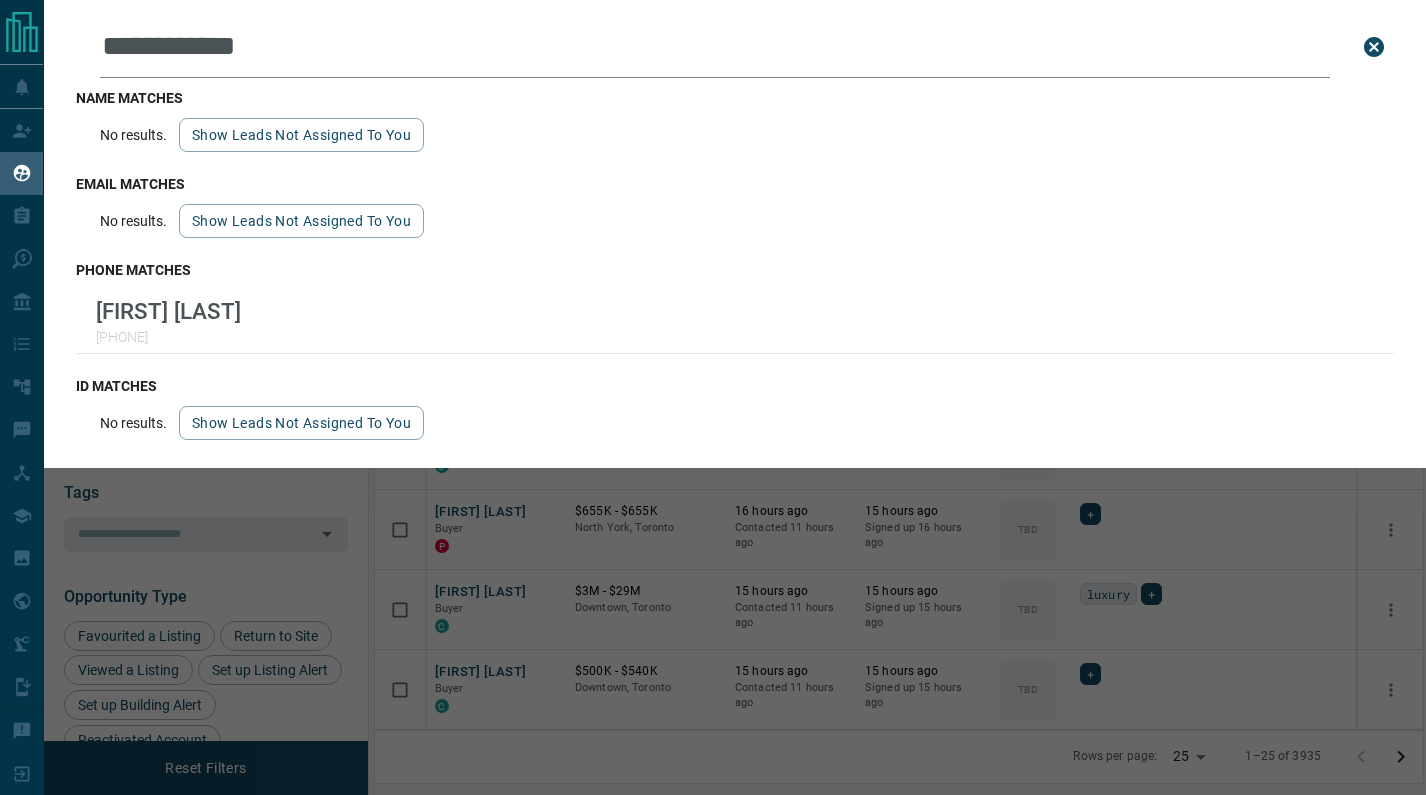 click on "**********" at bounding box center [715, 47] 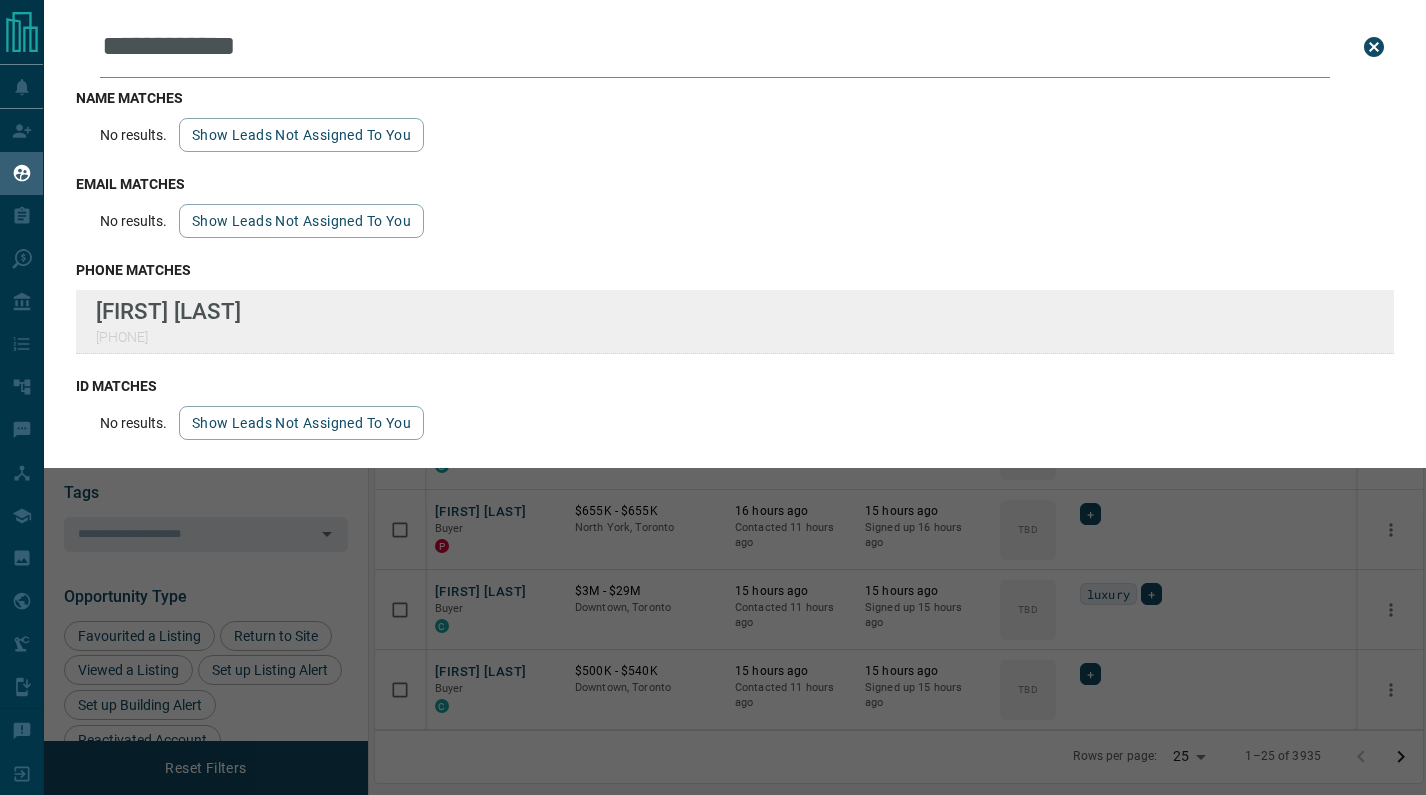 type on "**********" 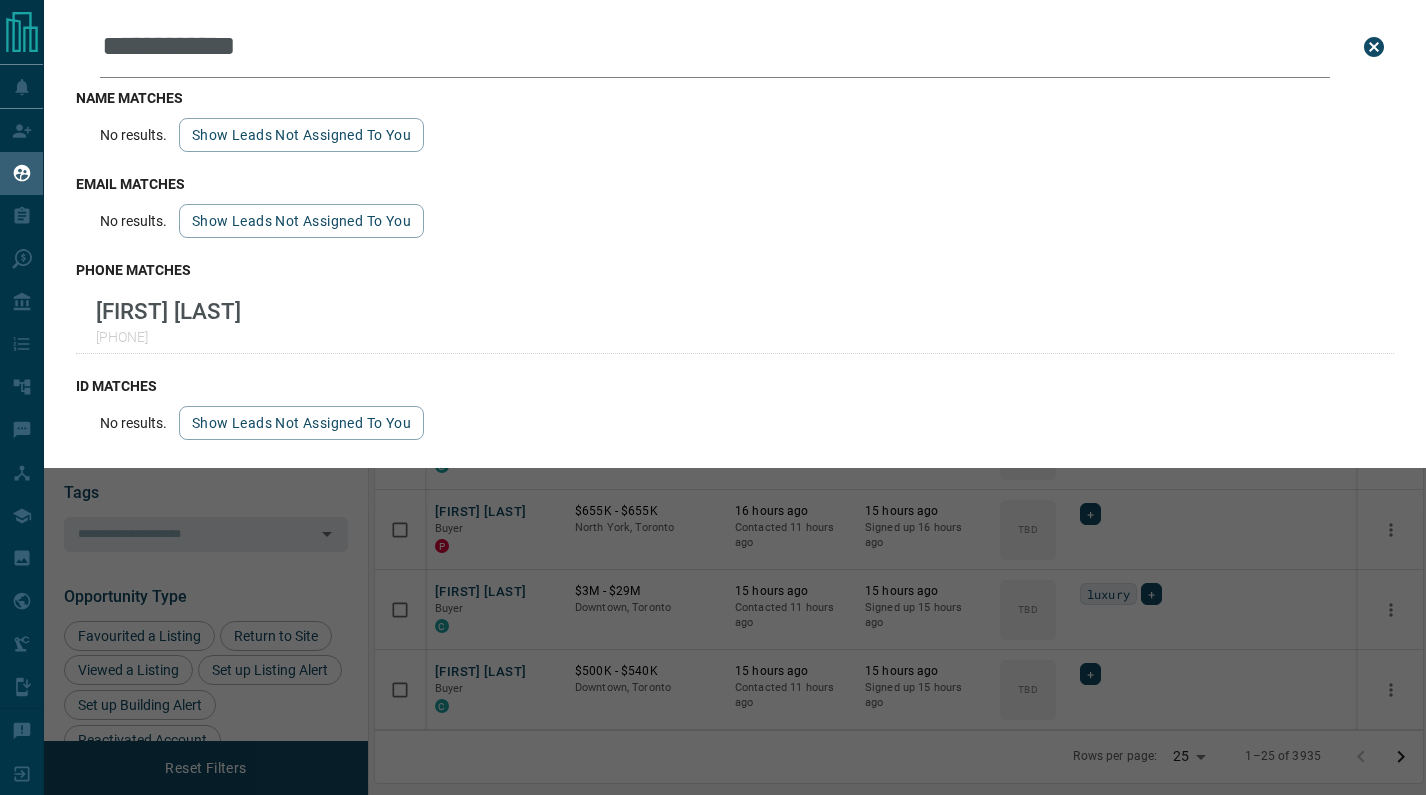 click on "**********" at bounding box center (715, 47) 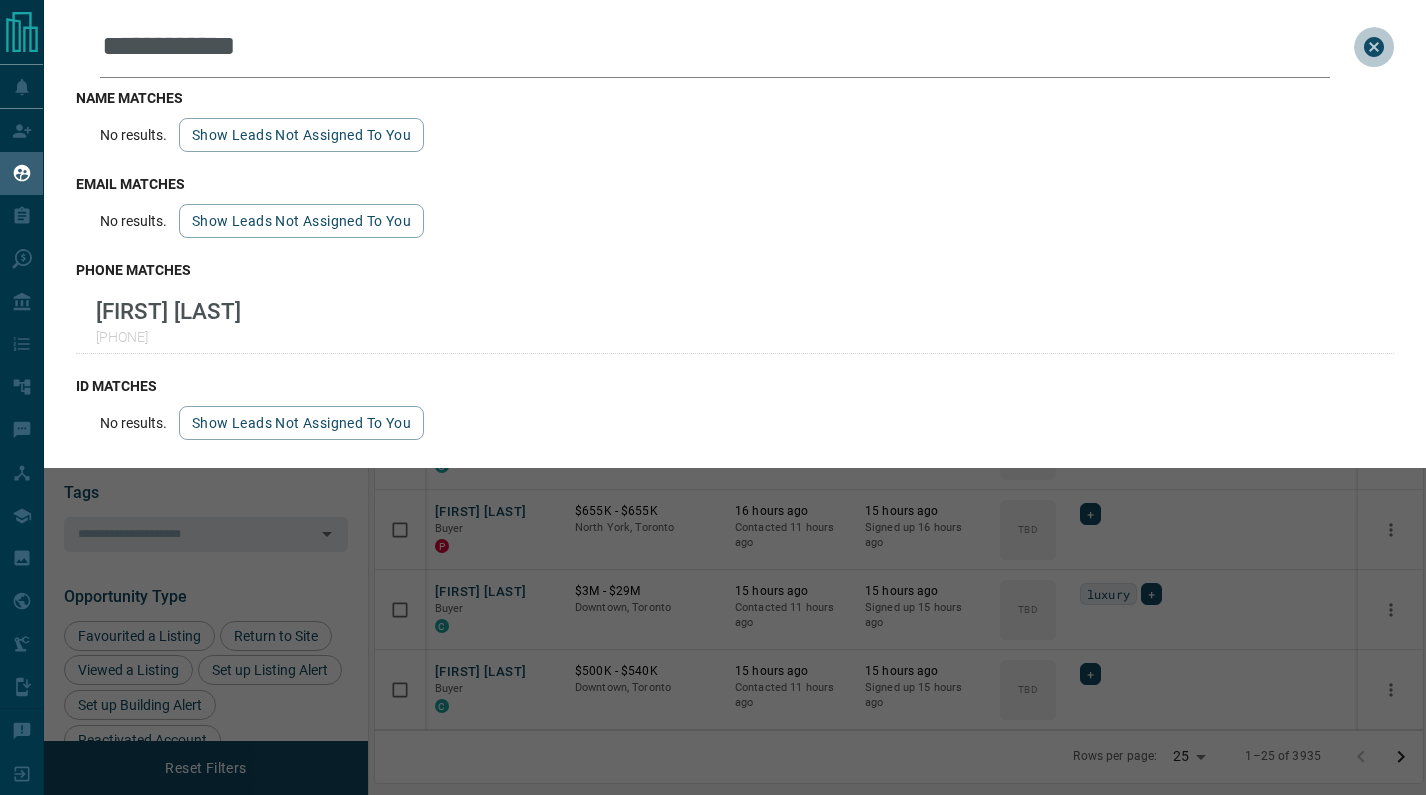 click at bounding box center [1374, 47] 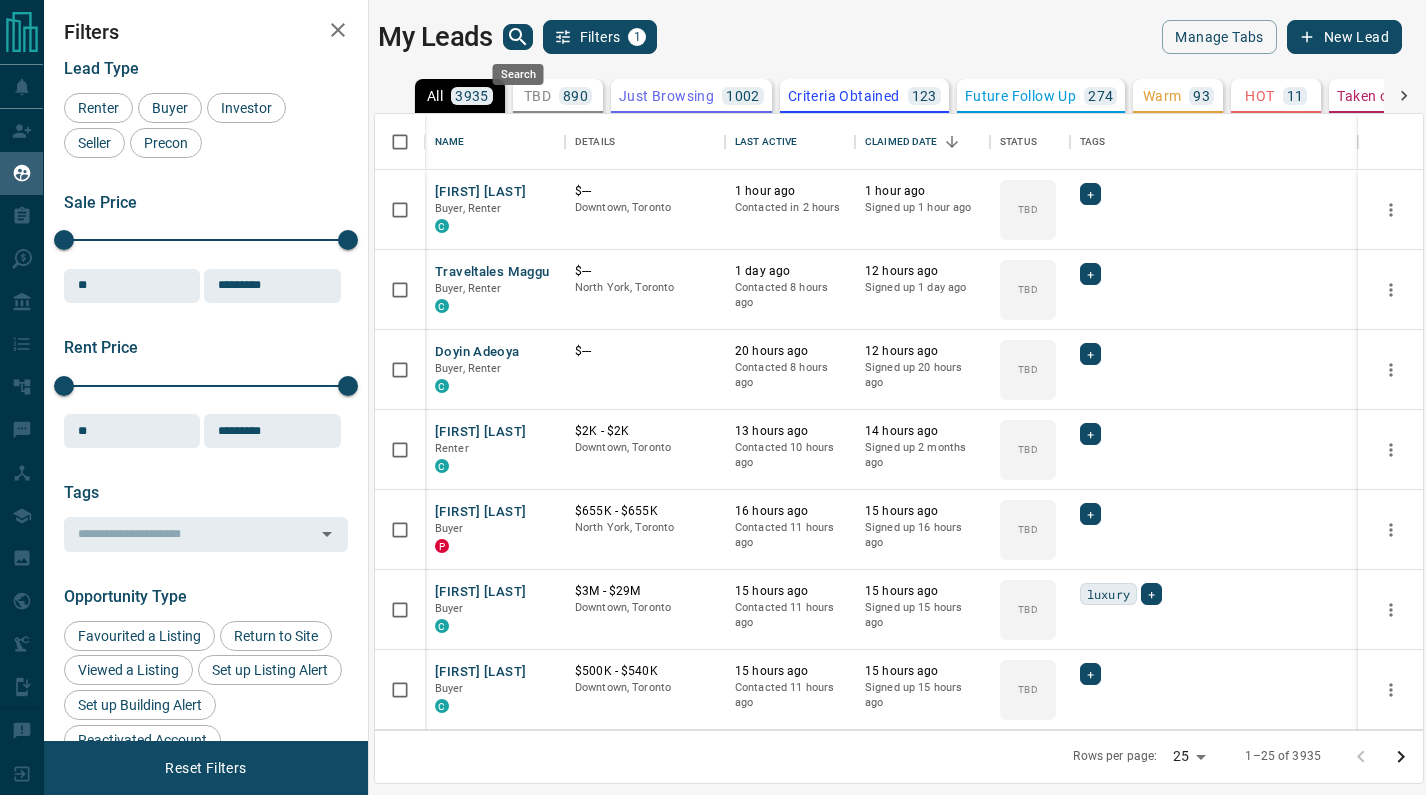 click 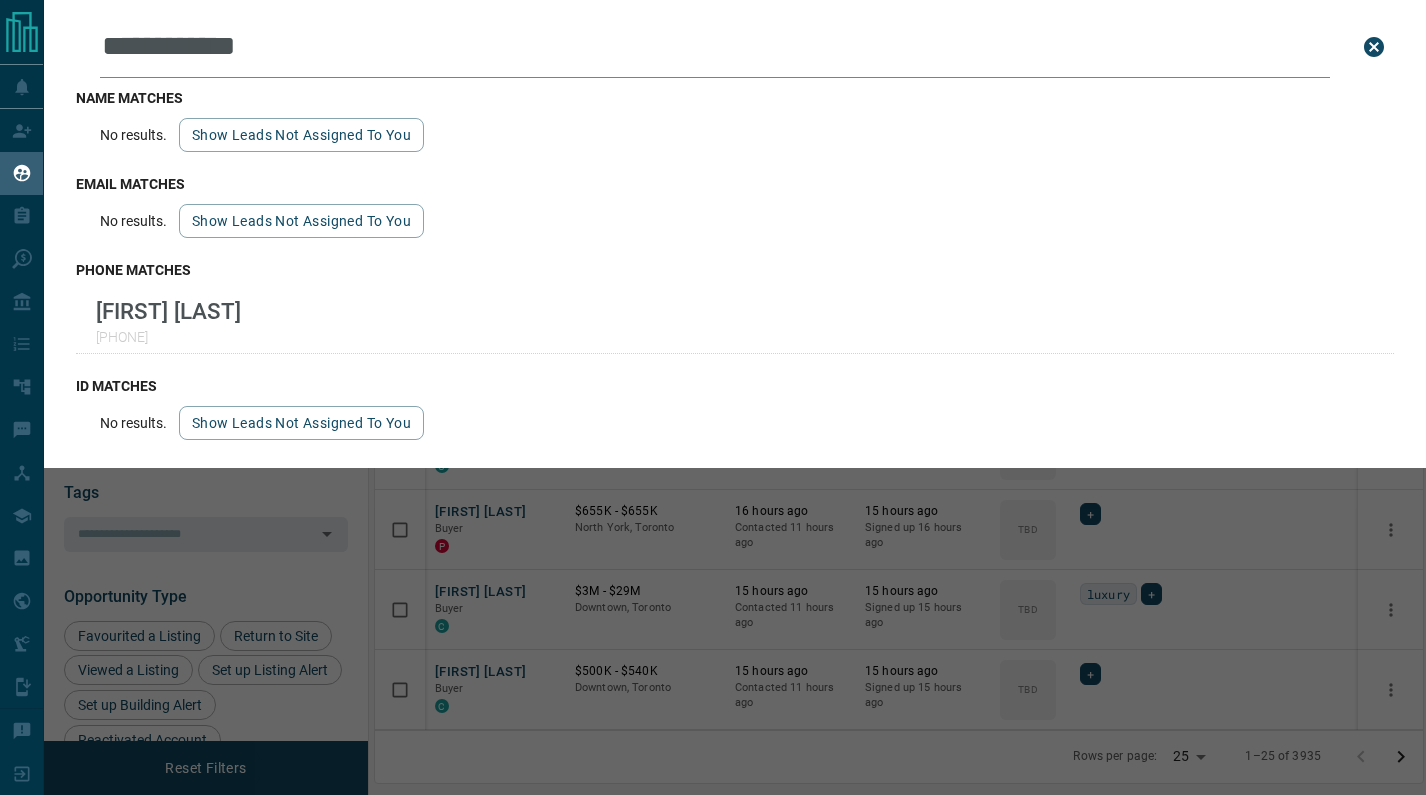 click on "**********" at bounding box center (715, 47) 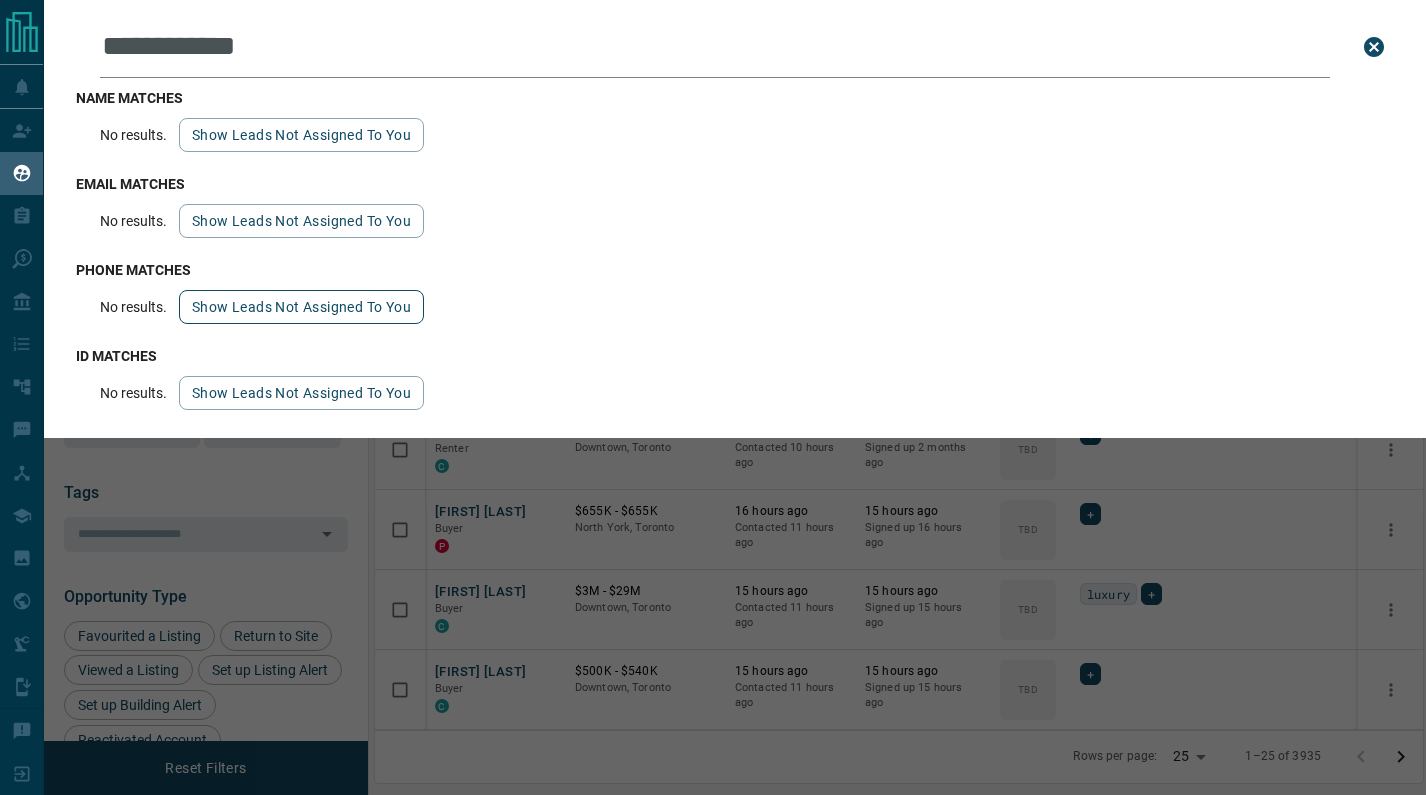 click on "Show leads not assigned to you" at bounding box center (301, 307) 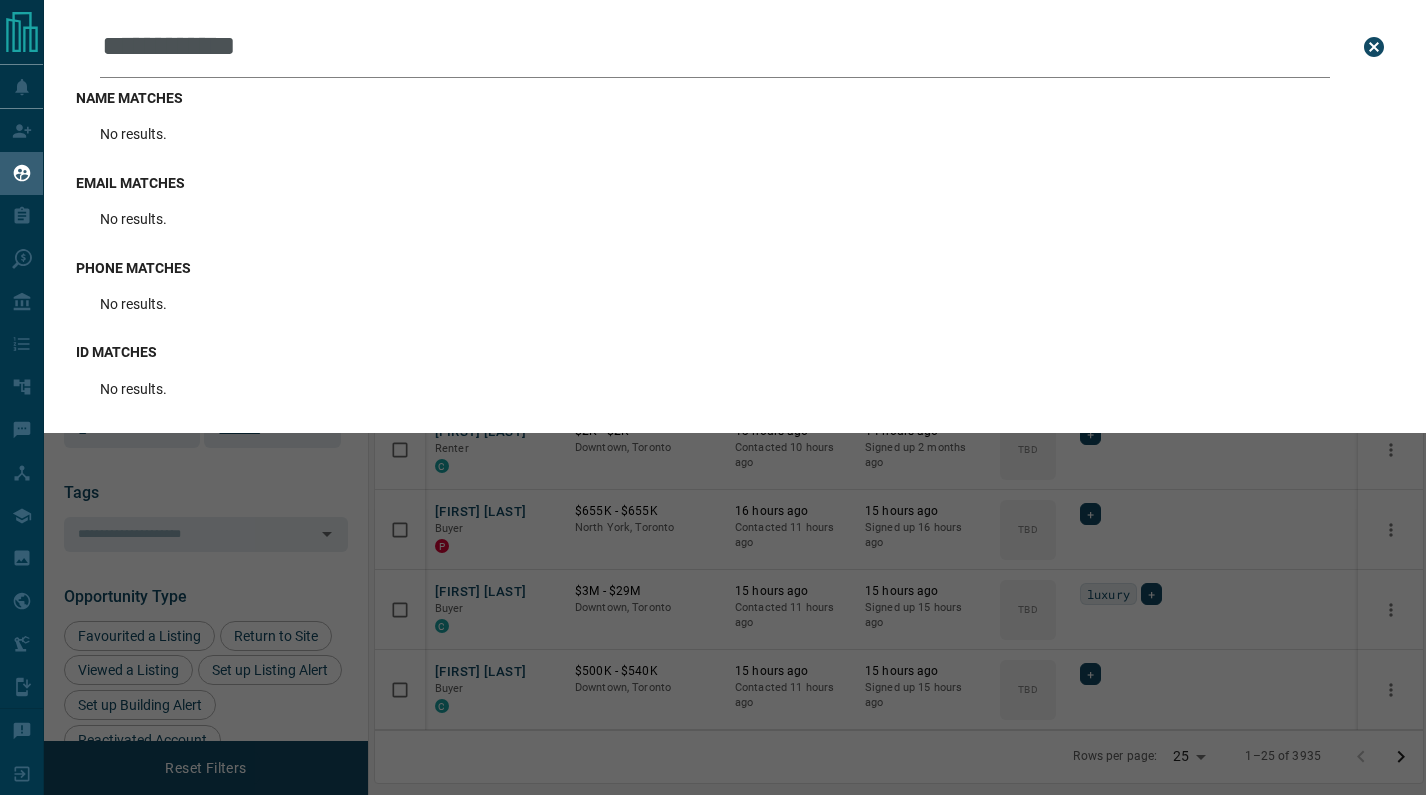 click on "**********" at bounding box center (715, 47) 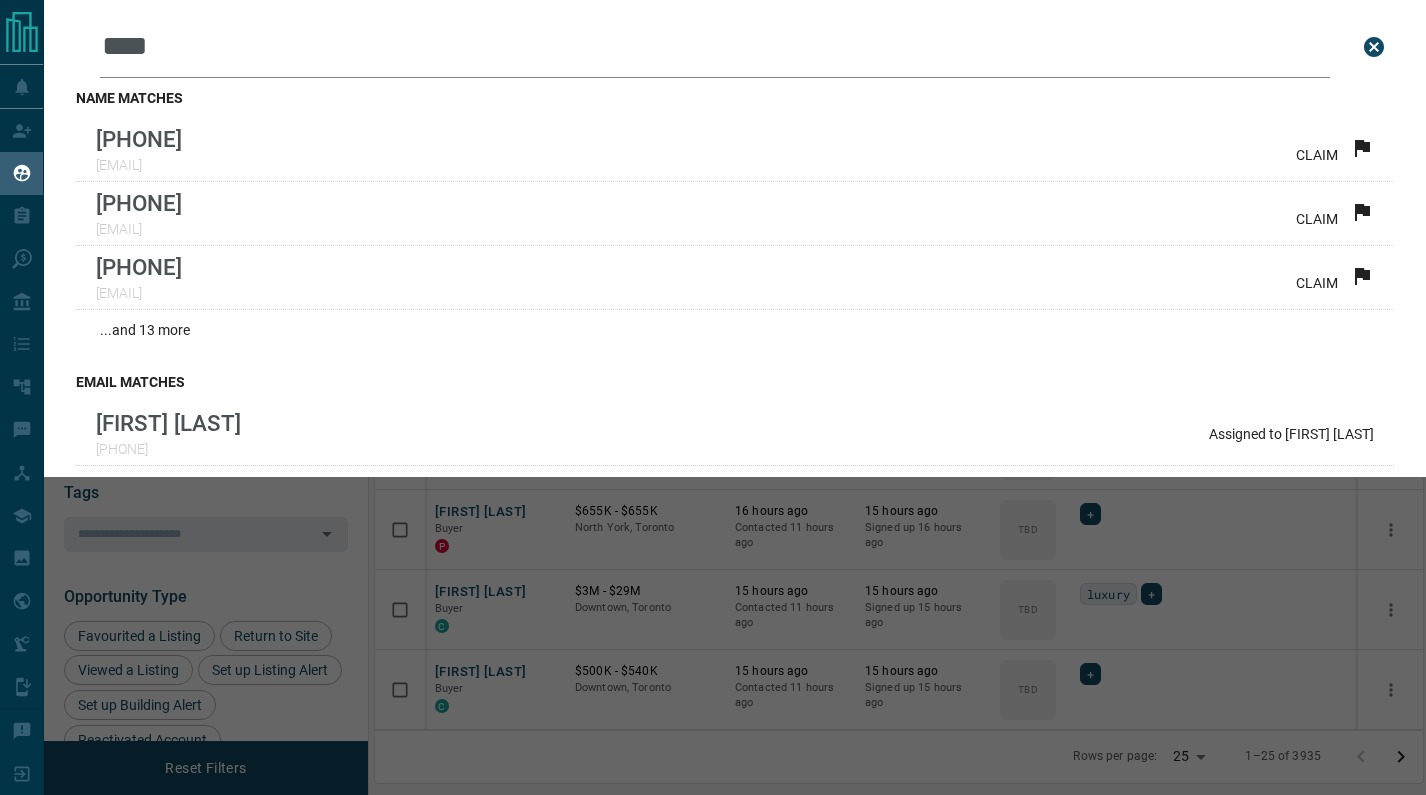 type on "****" 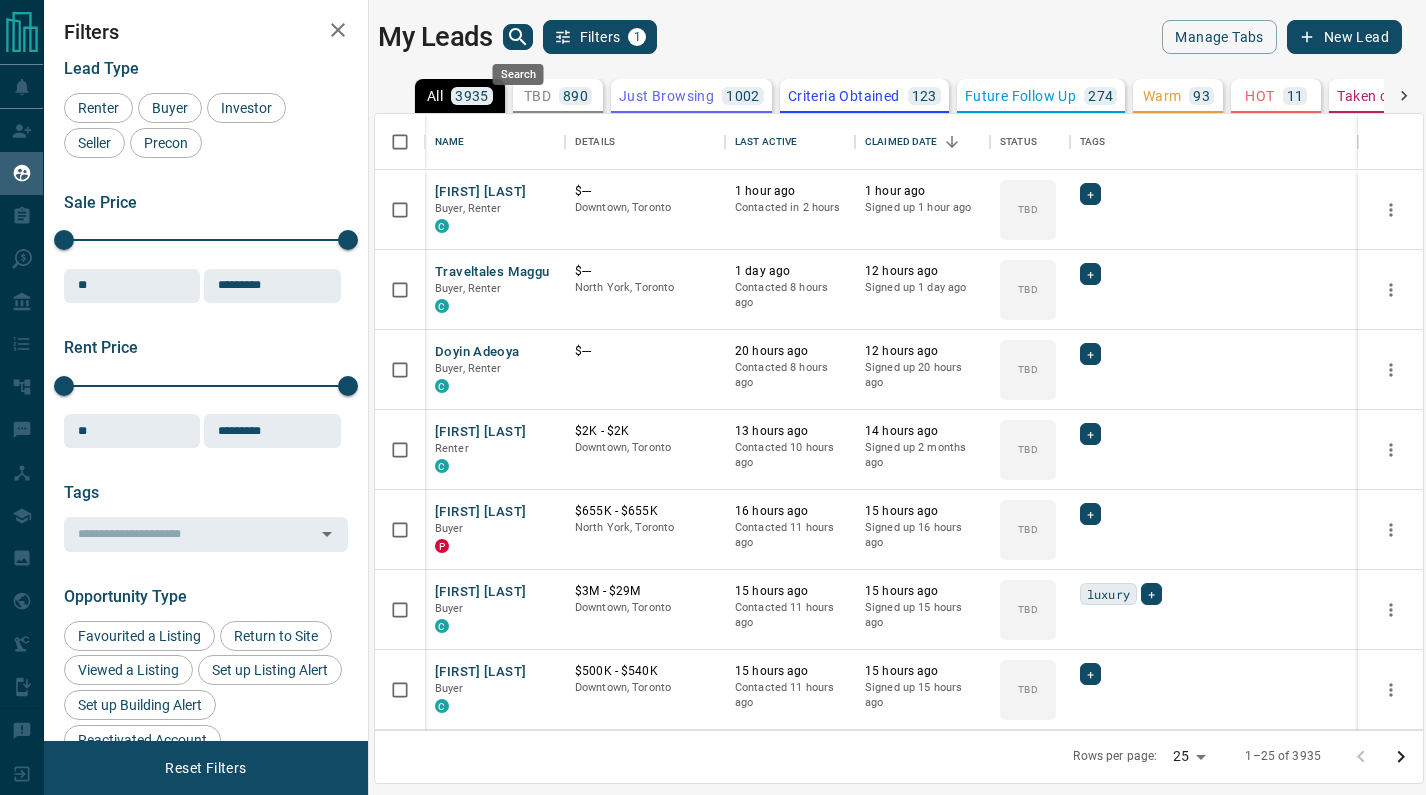 click 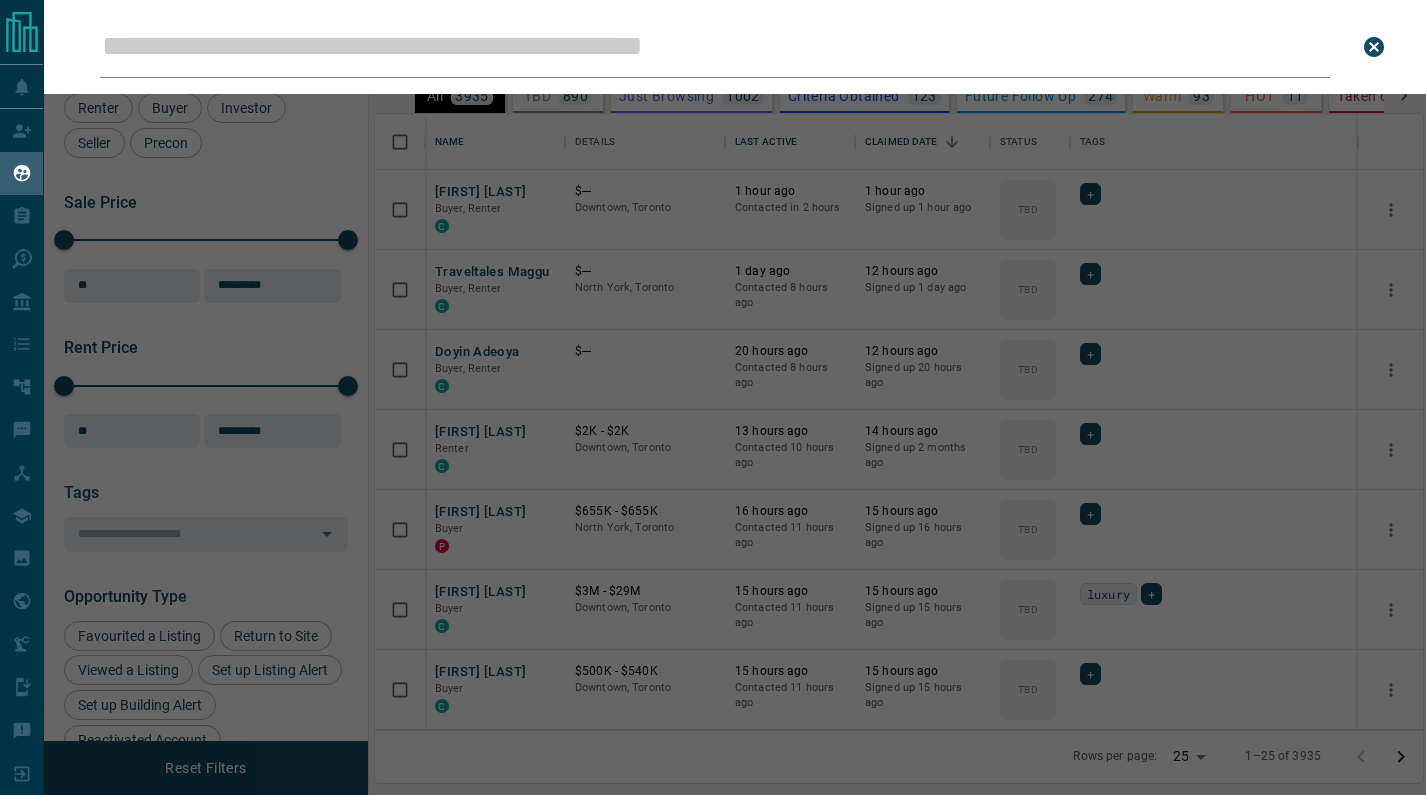 click 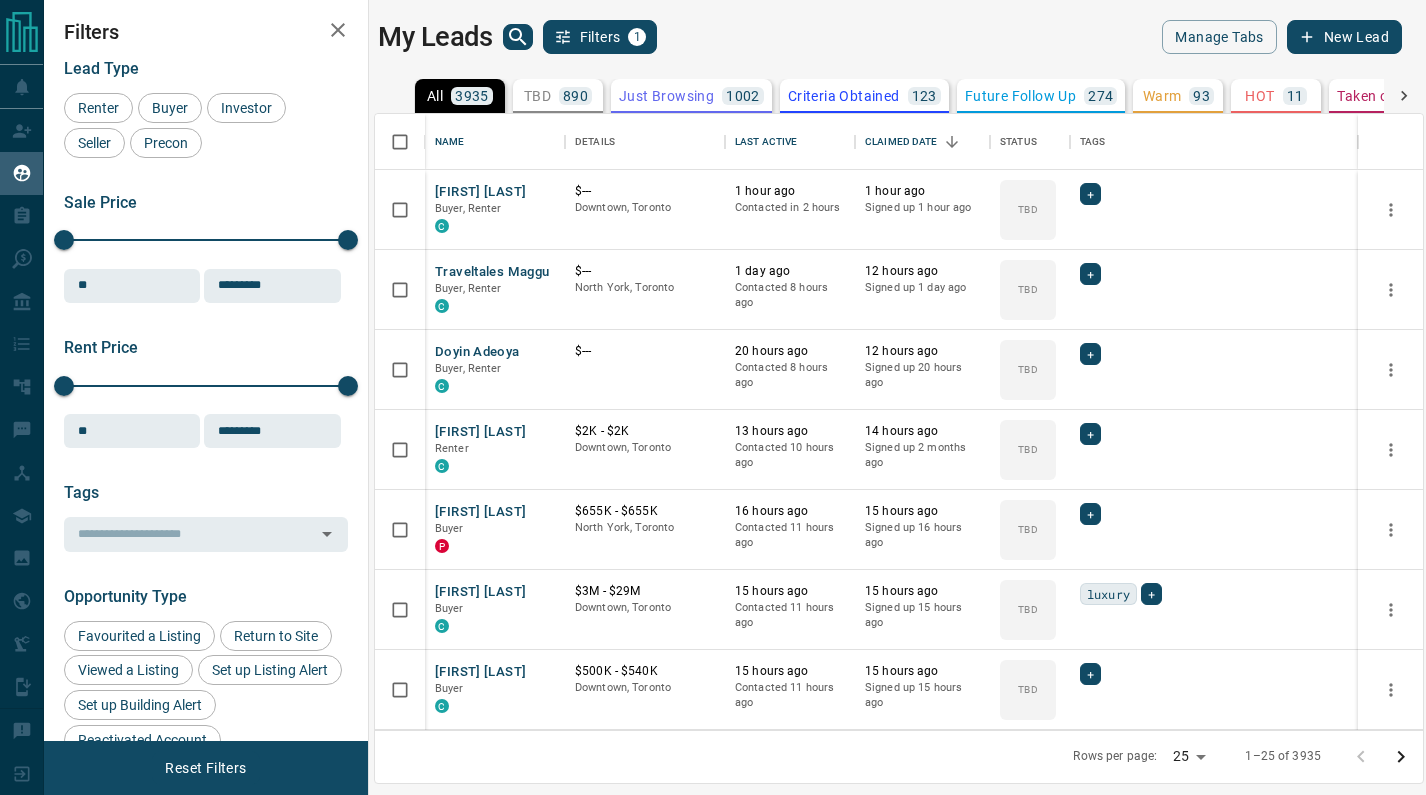 click on "My Leads Filters 1 Manage Tabs New Lead" at bounding box center [890, 37] 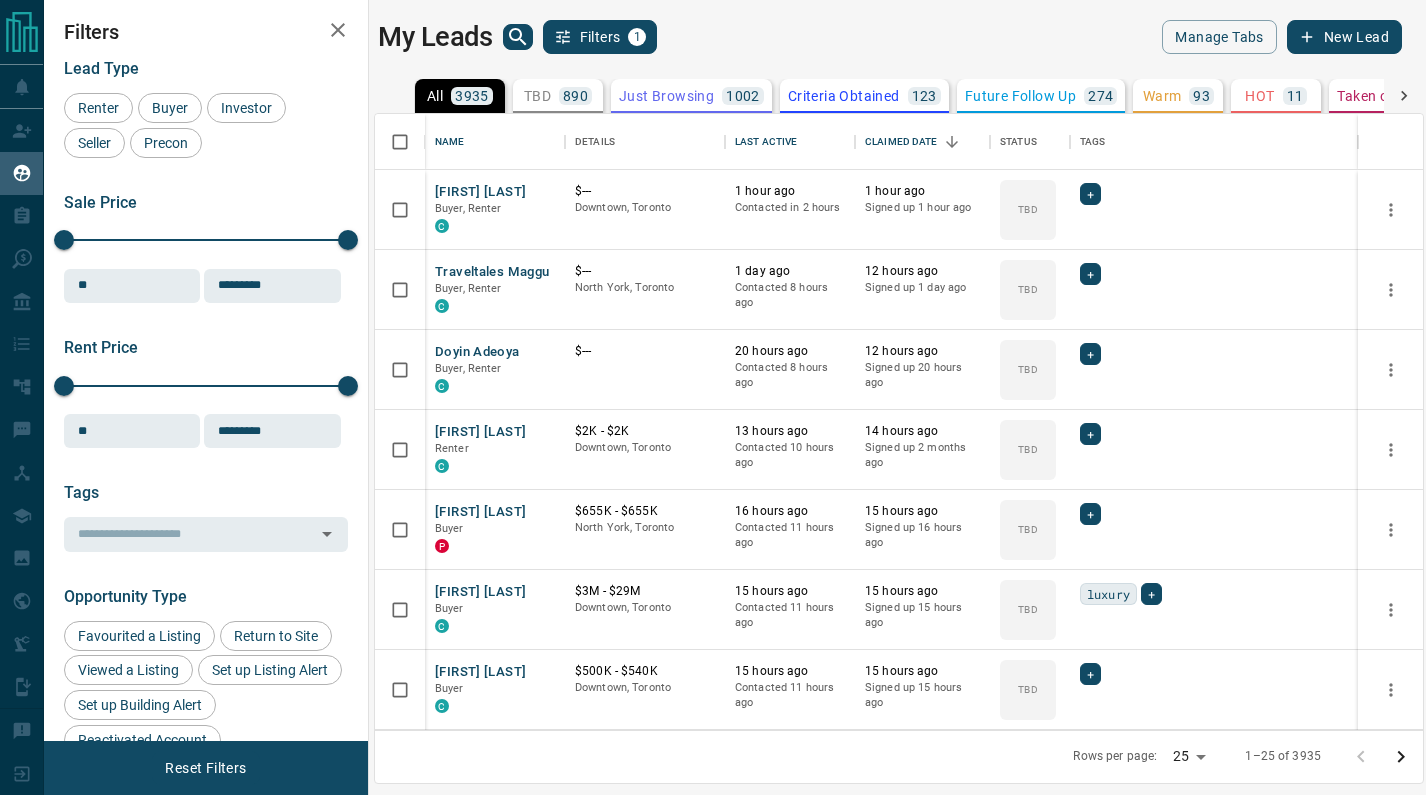 scroll, scrollTop: 0, scrollLeft: 0, axis: both 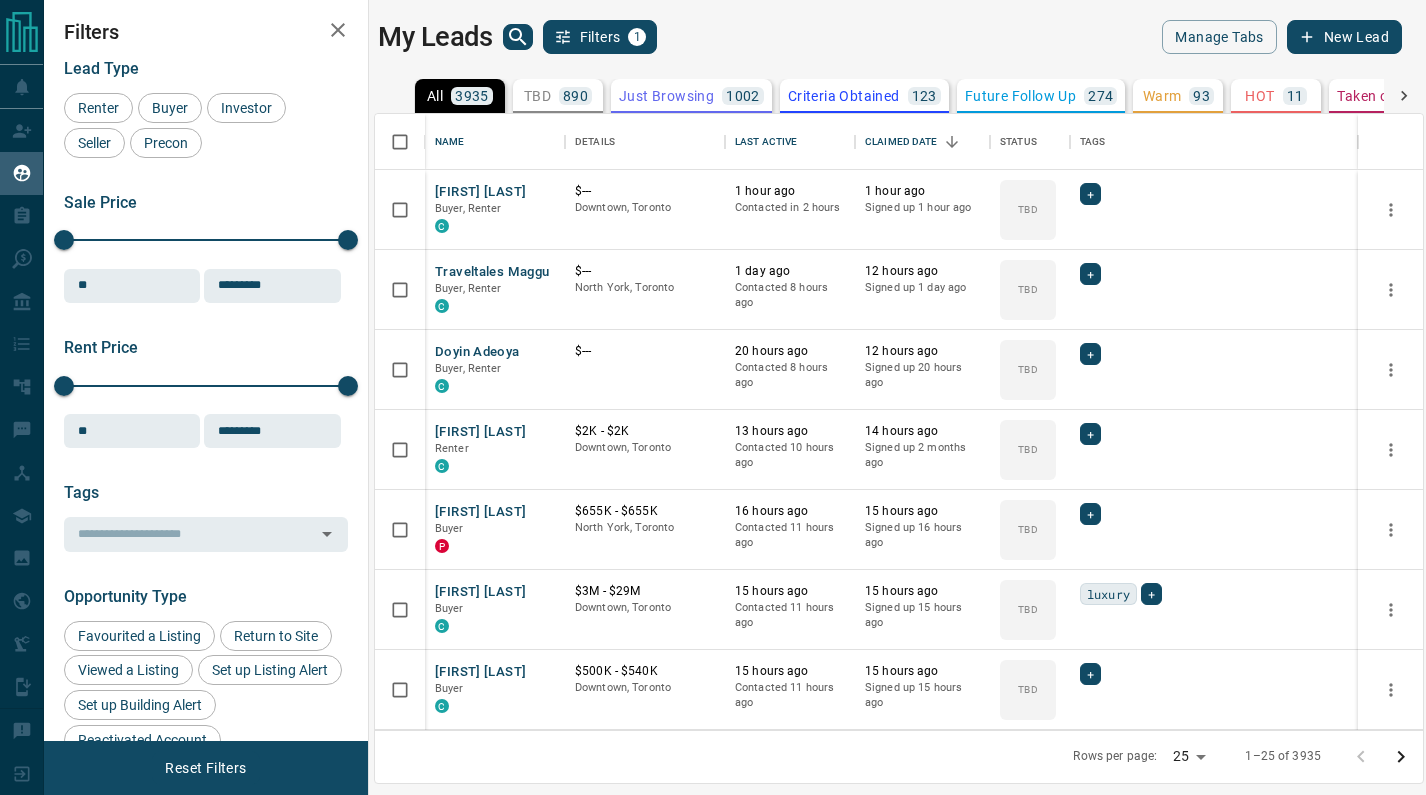 click on "My Leads Filters 1" at bounding box center (634, 37) 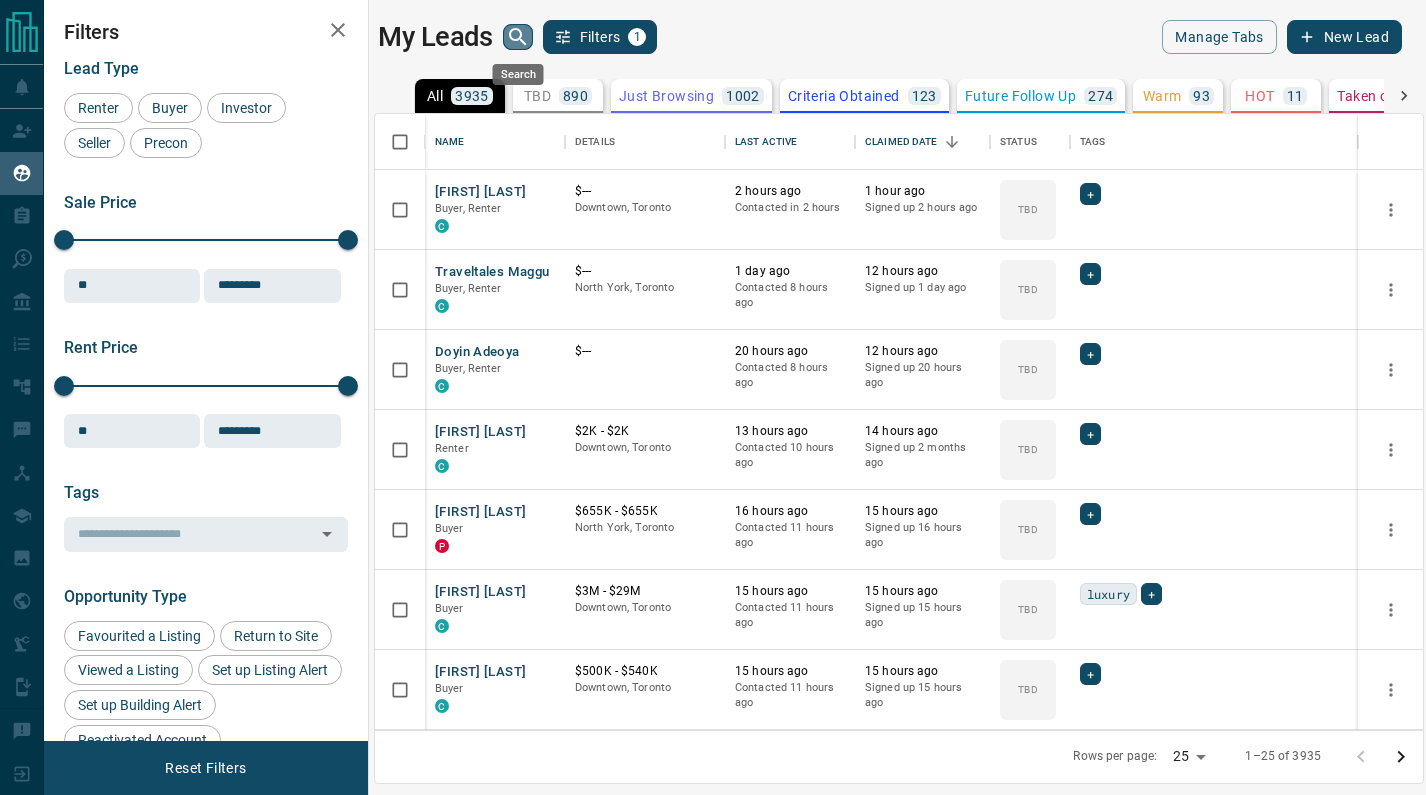 click 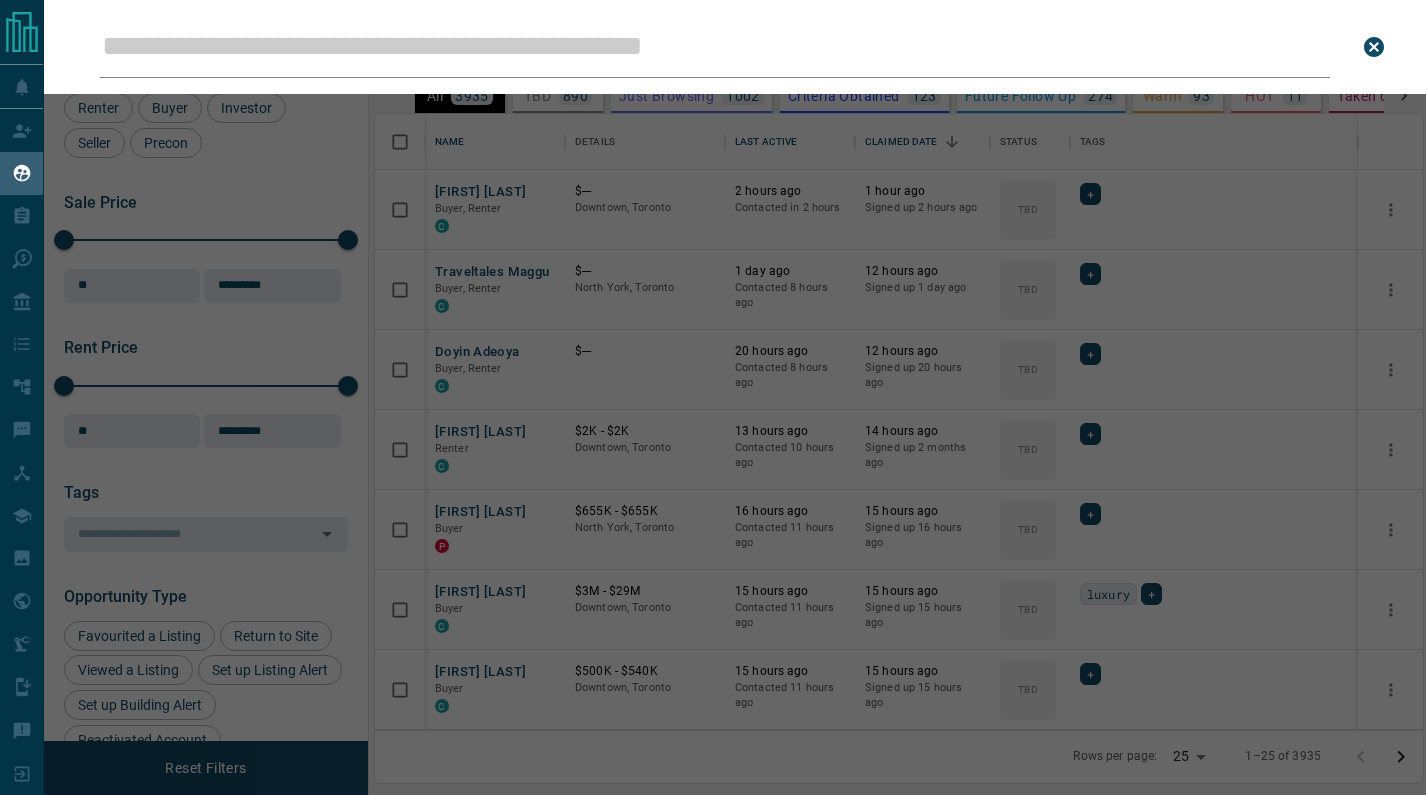 click on "Leads Search Bar" at bounding box center [715, 47] 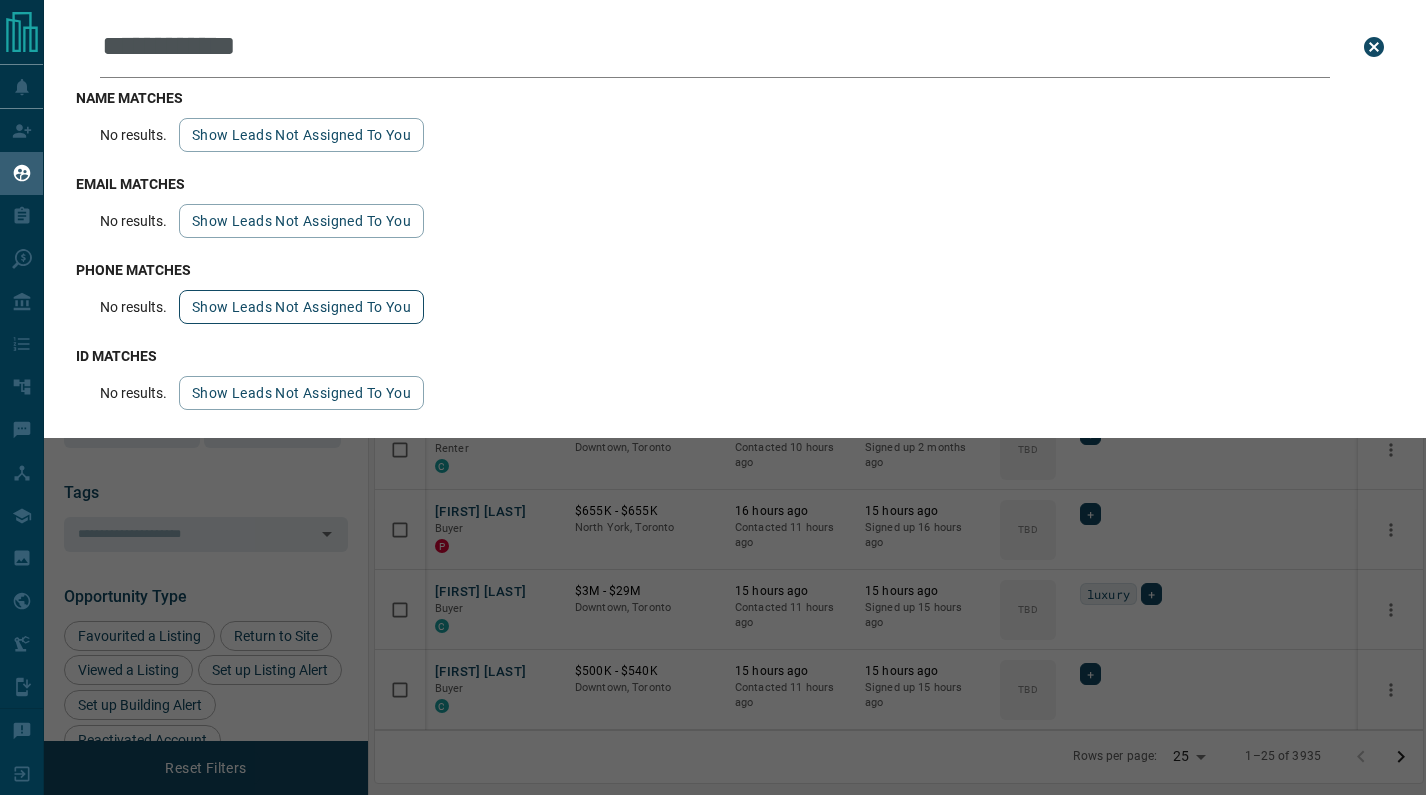 click on "Show leads not assigned to you" at bounding box center [301, 307] 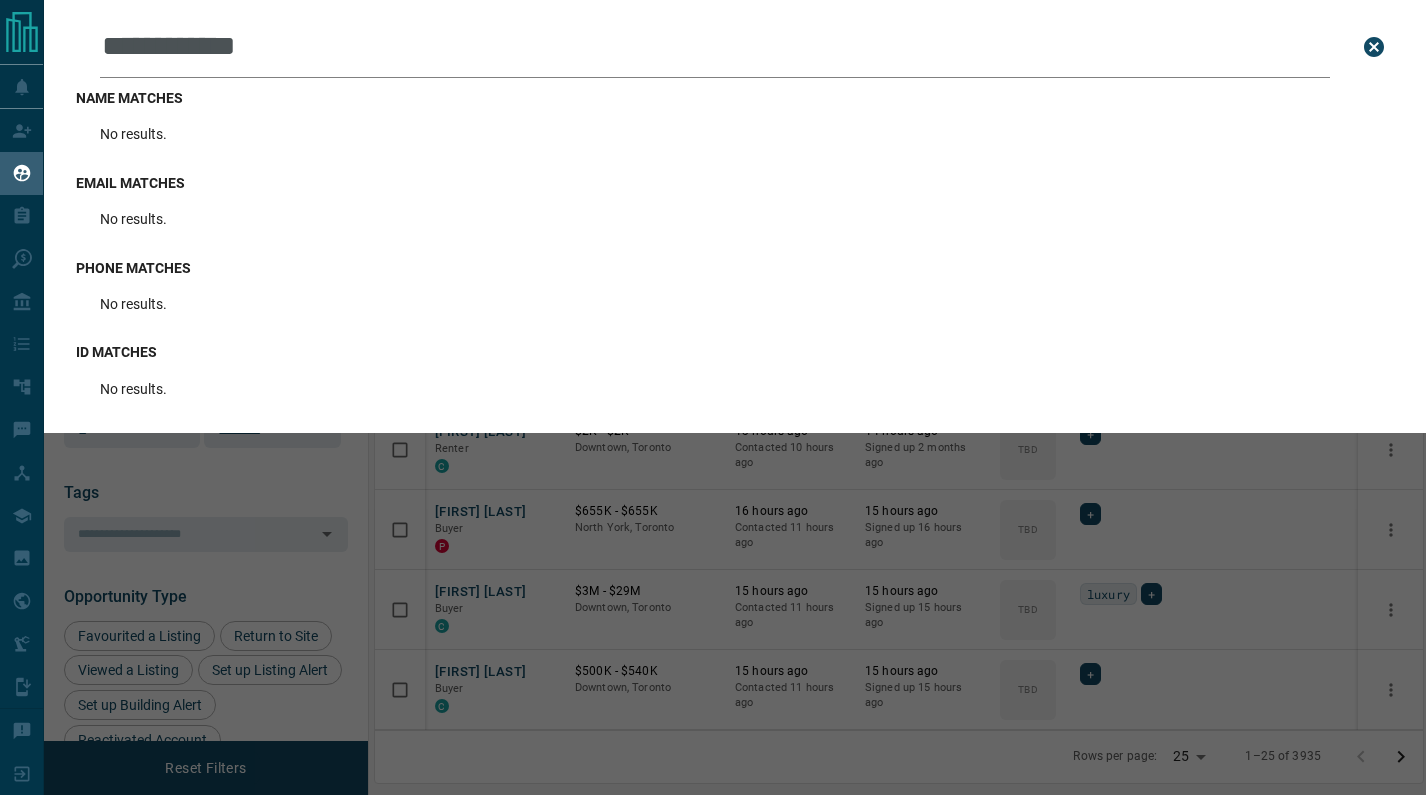 click on "**********" at bounding box center [715, 47] 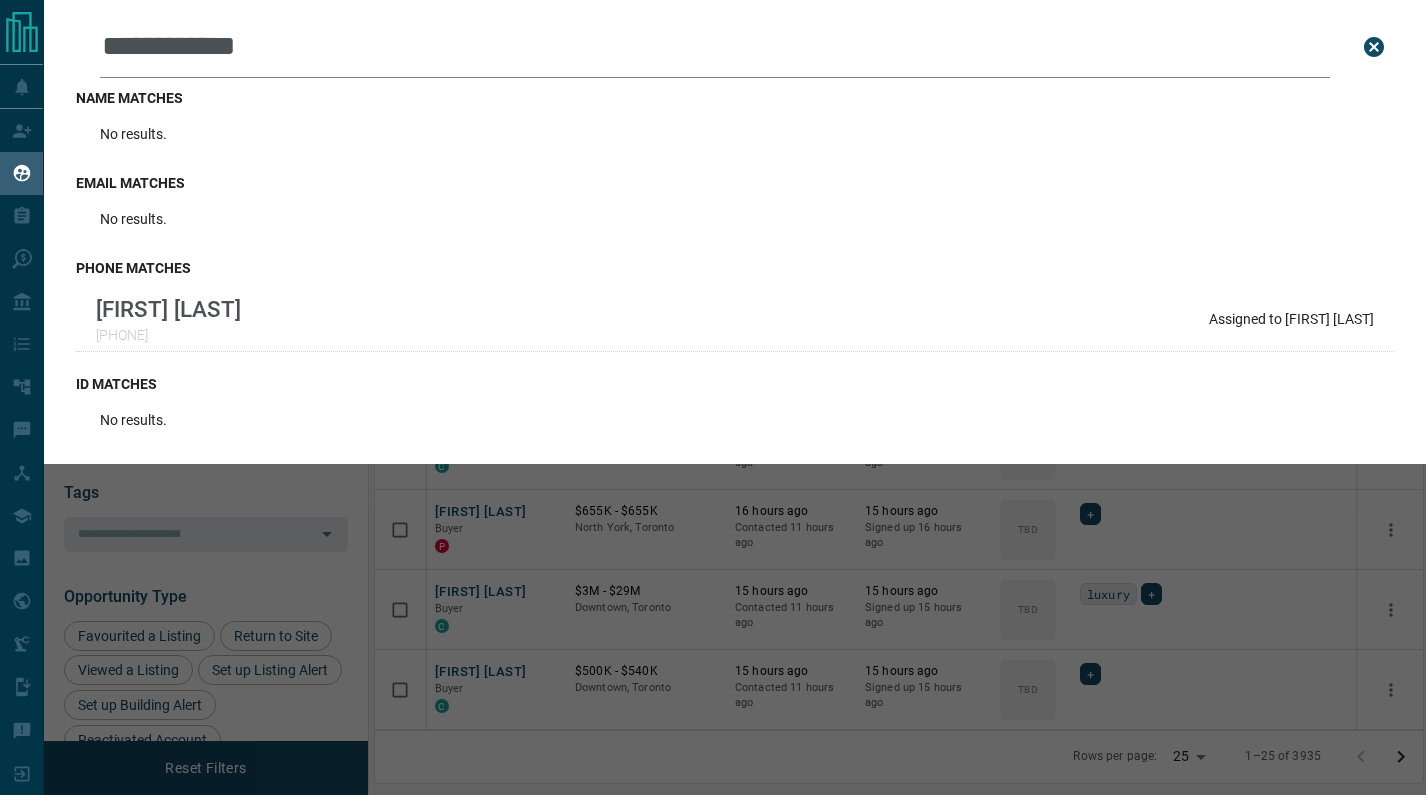 click on "**********" at bounding box center [715, 47] 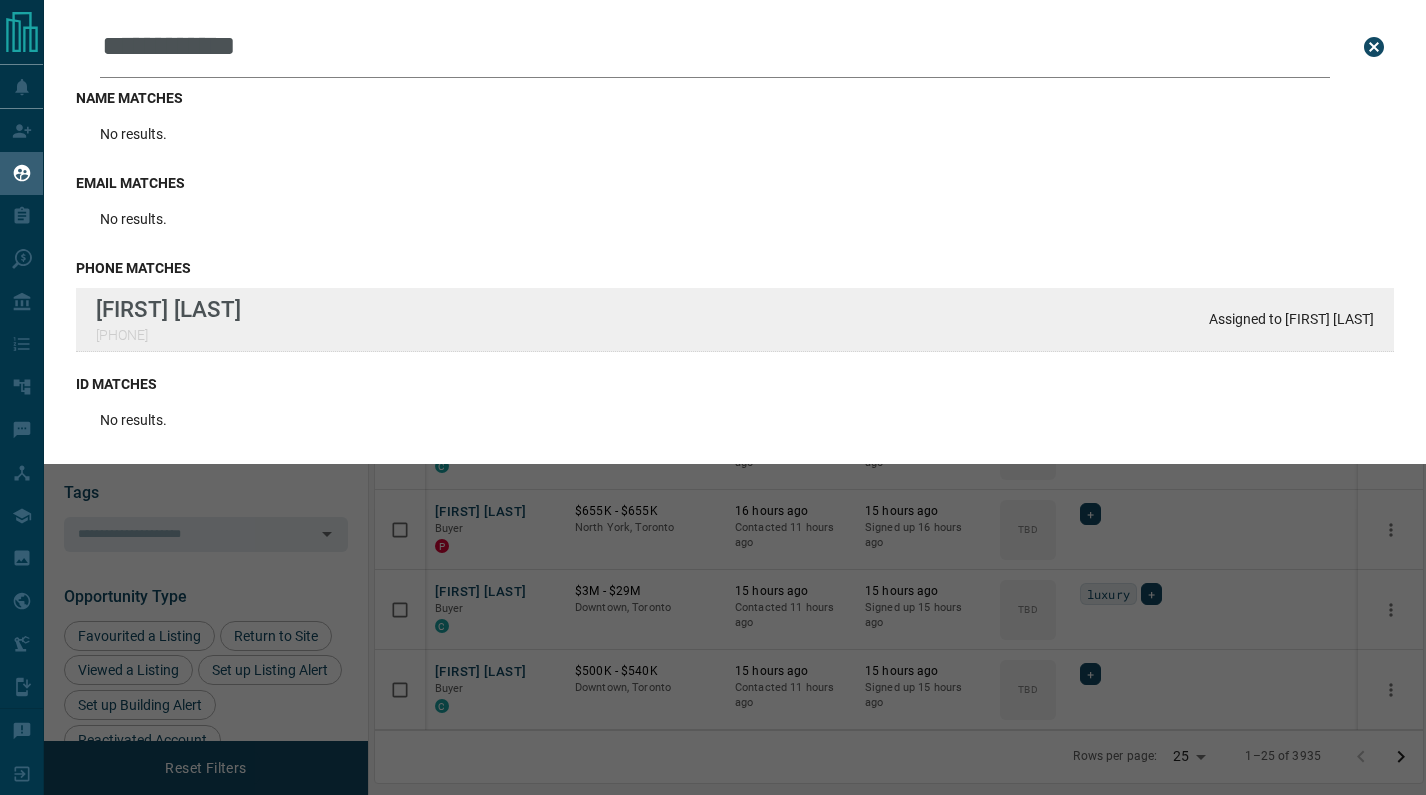type on "**********" 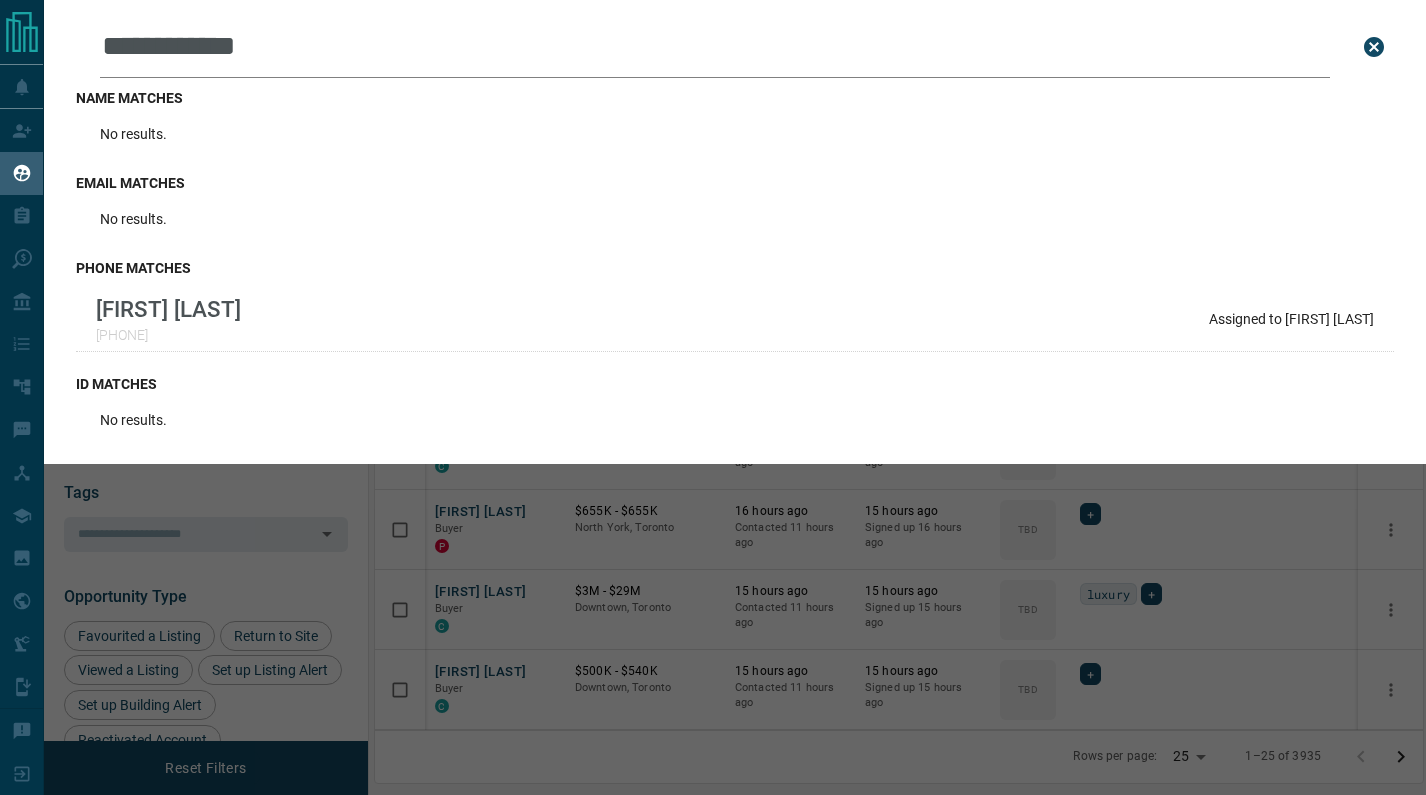 click on "**********" at bounding box center (715, 47) 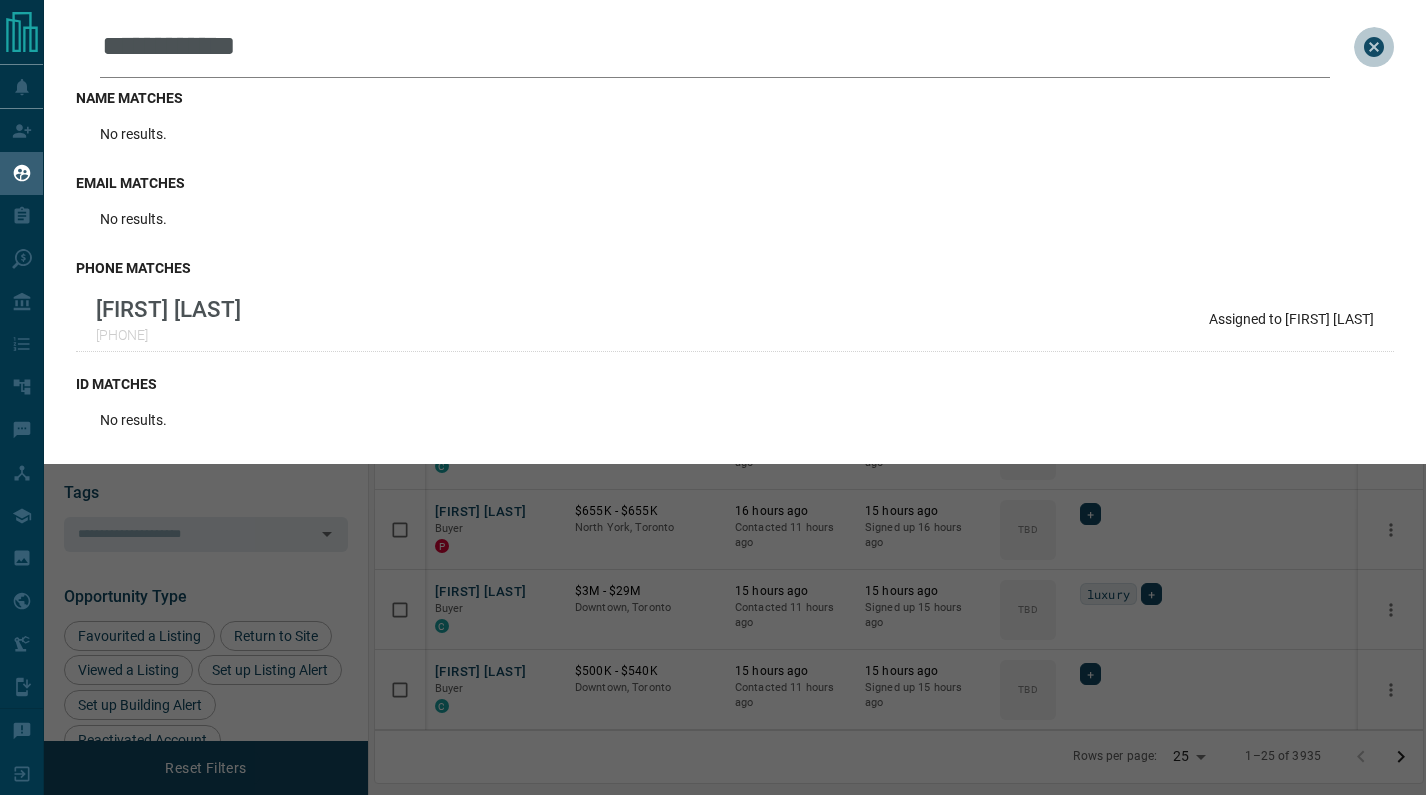 click 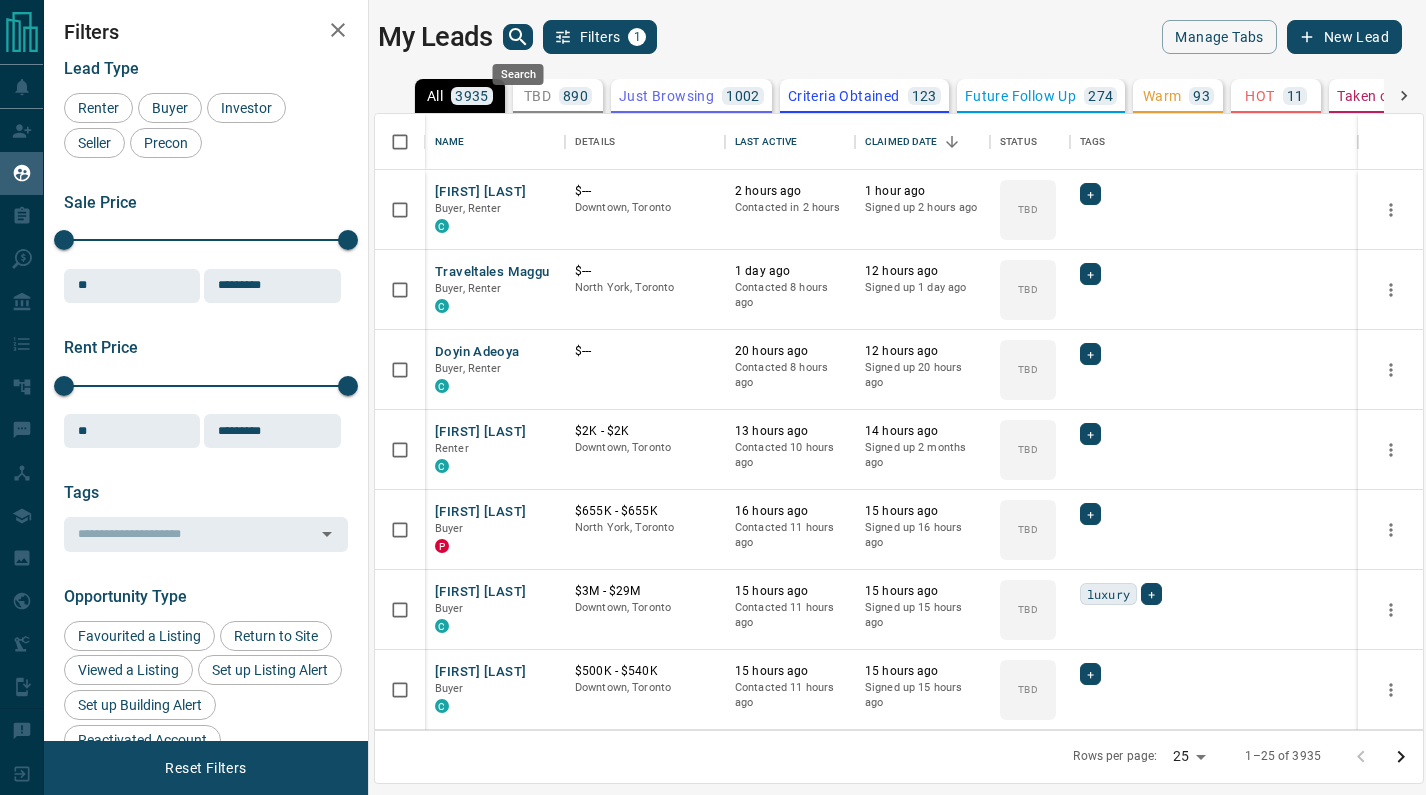 click 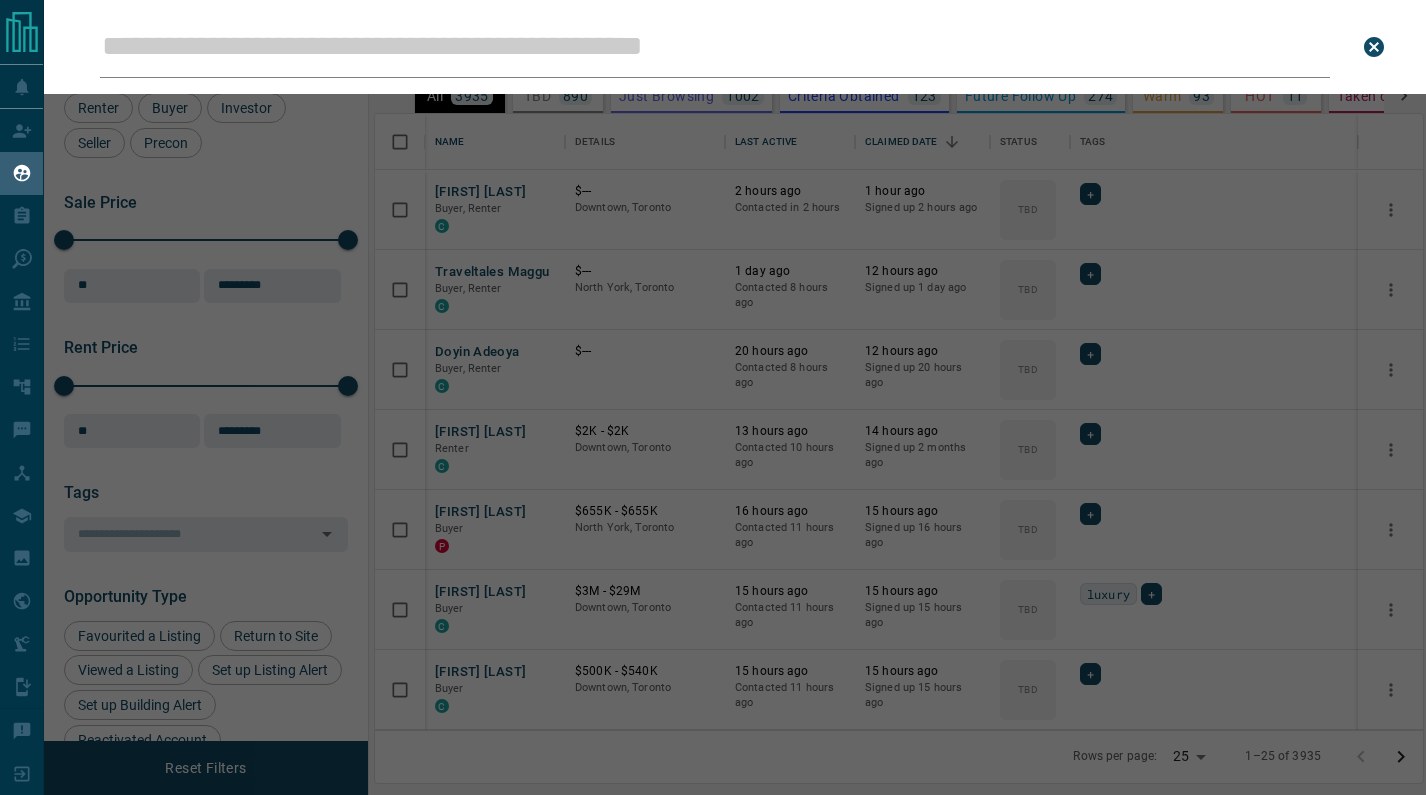 click on "Leads Search Bar" at bounding box center (715, 47) 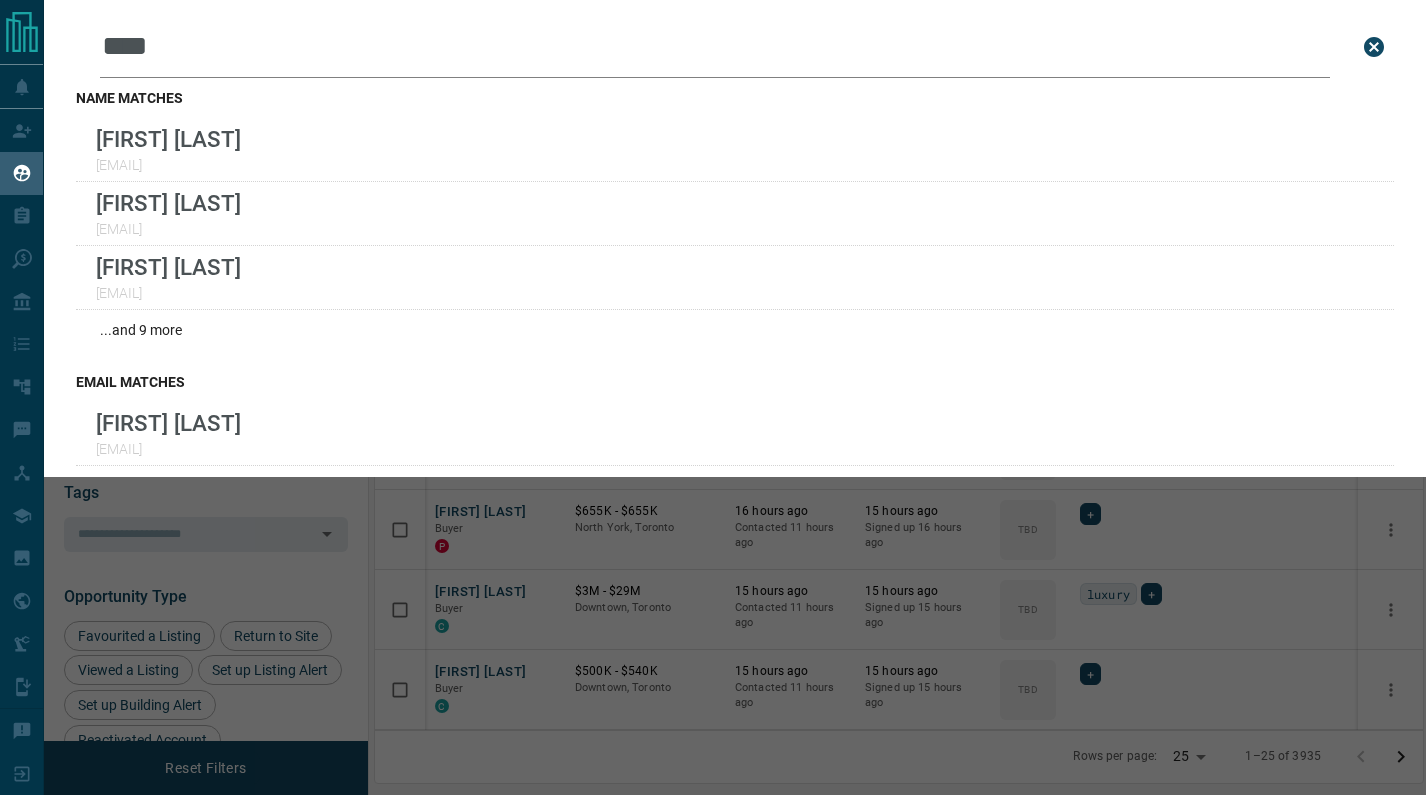 click on "****" at bounding box center [715, 47] 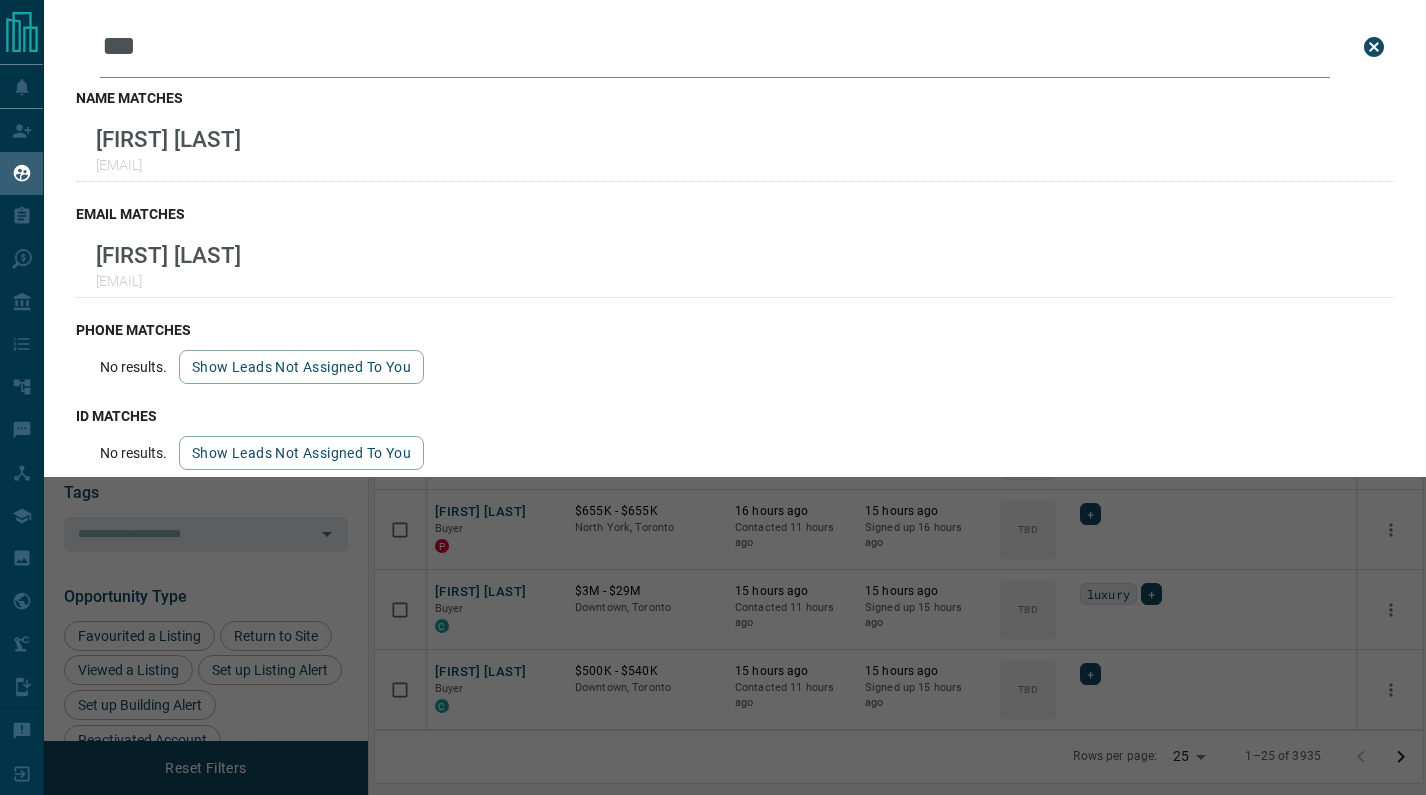 click on "***" at bounding box center (715, 47) 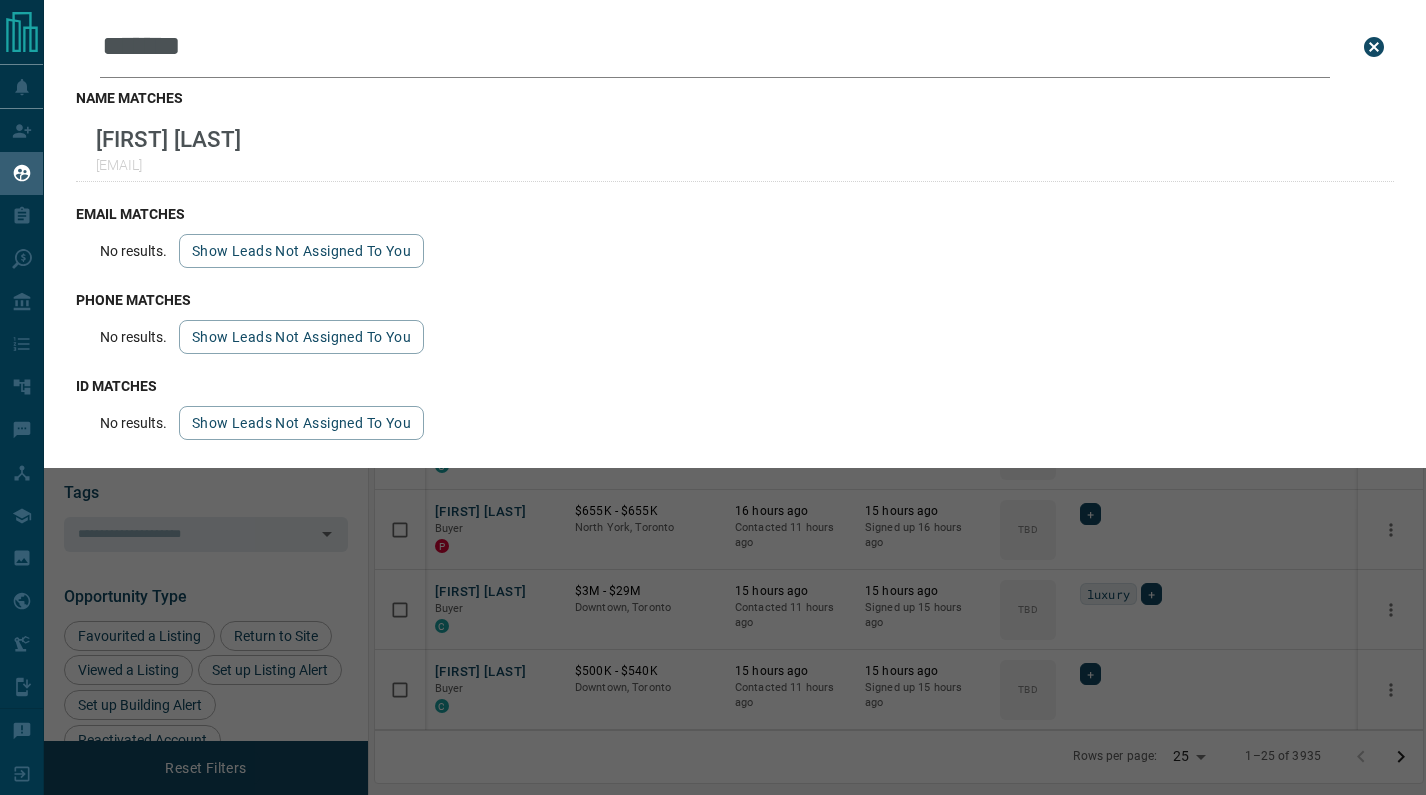 click on "*******" at bounding box center [715, 47] 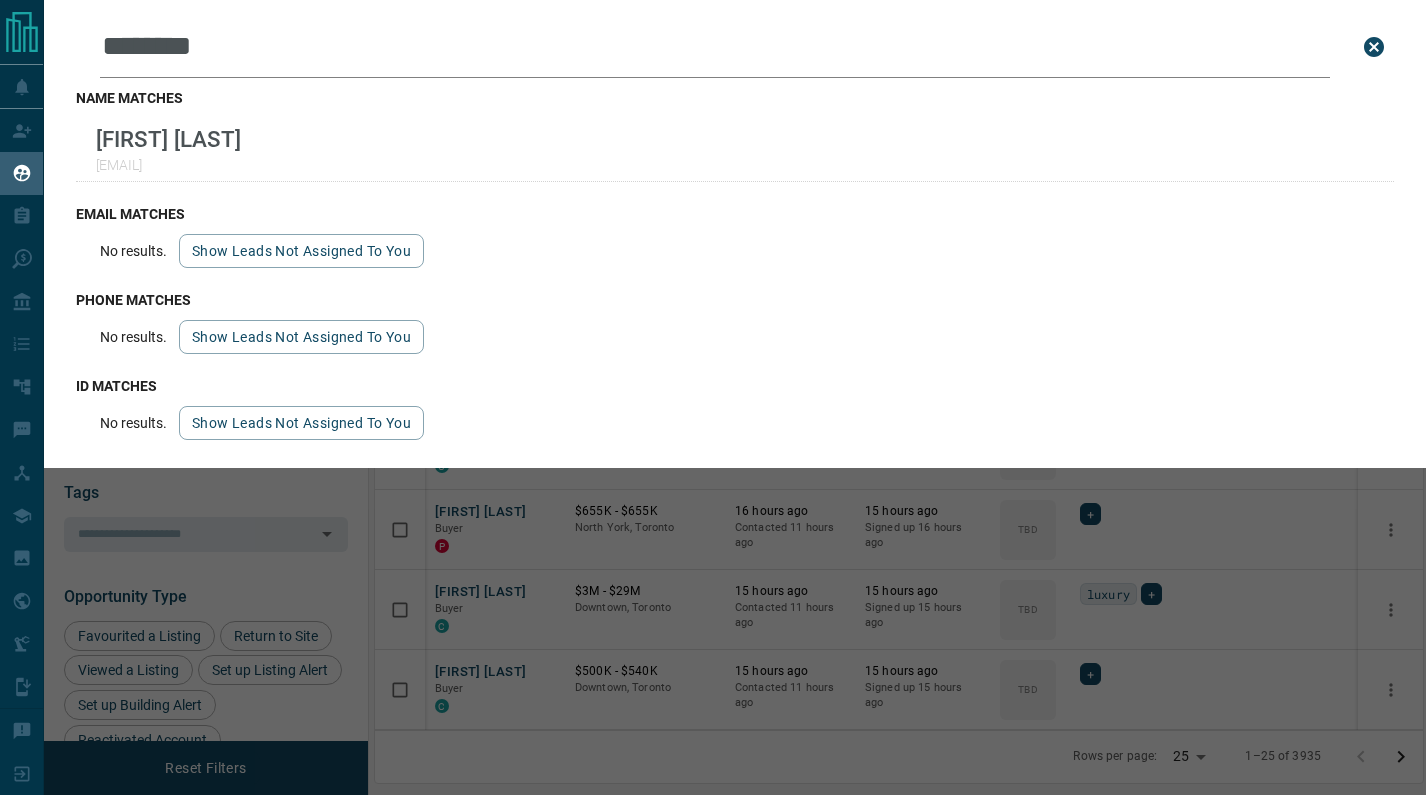 click on "*******" at bounding box center (715, 47) 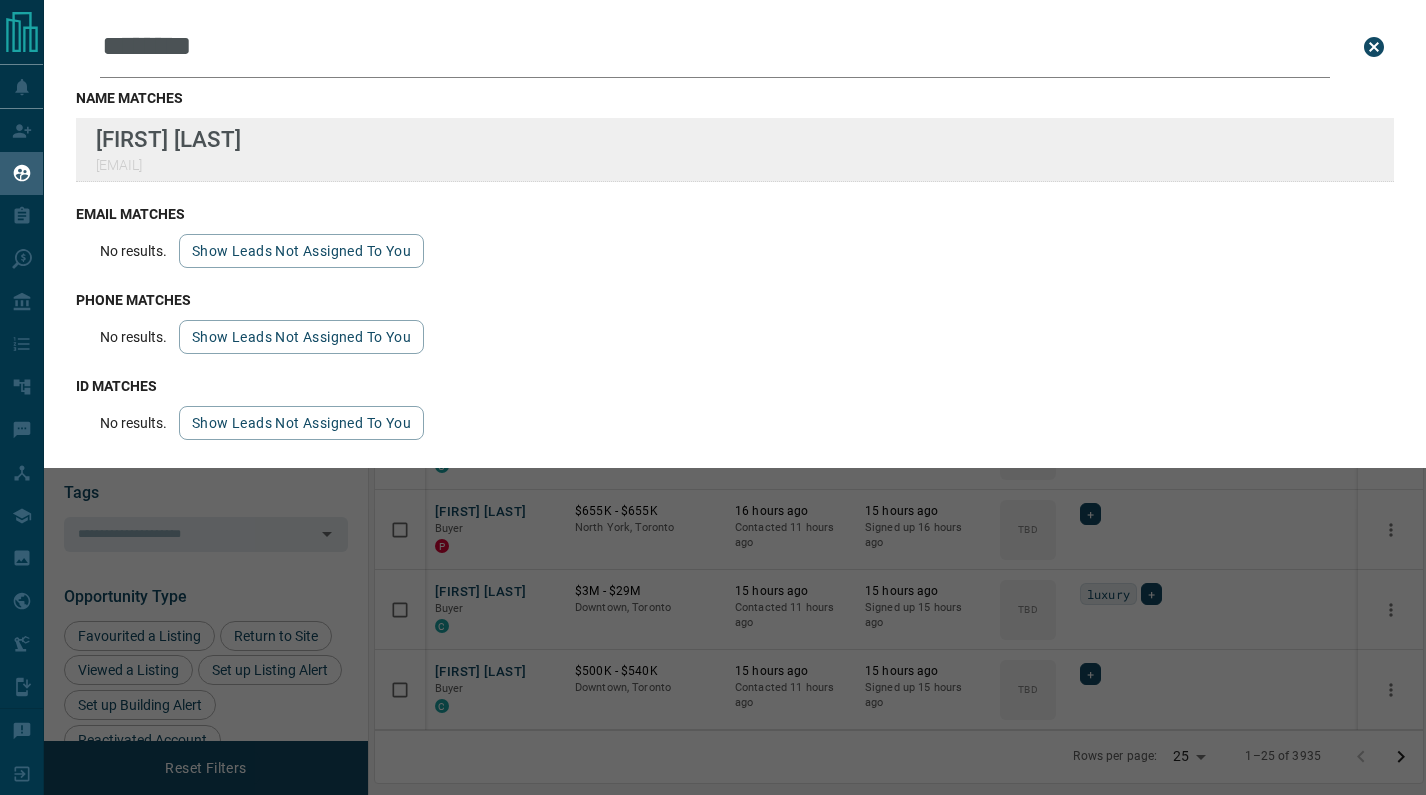 type on "********" 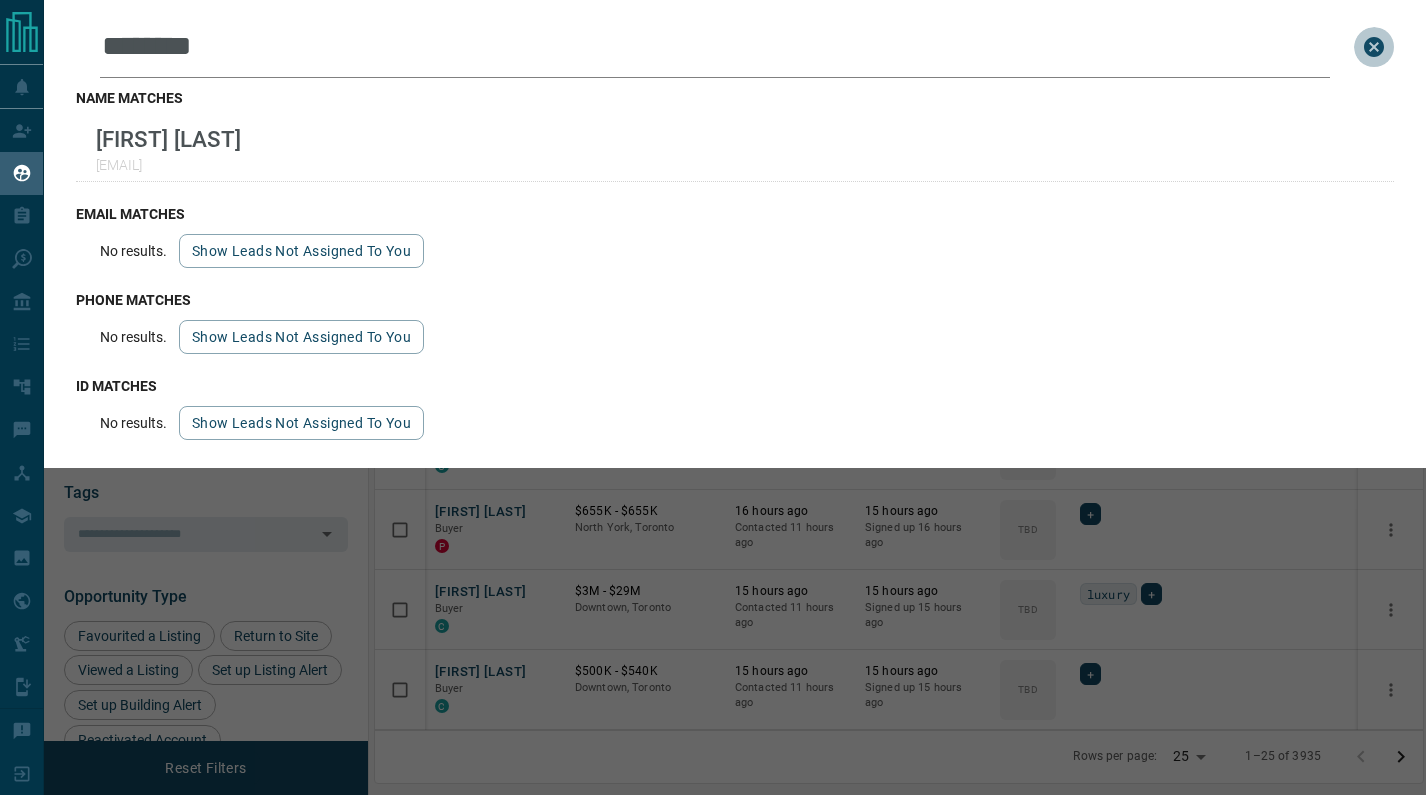 click at bounding box center [1374, 47] 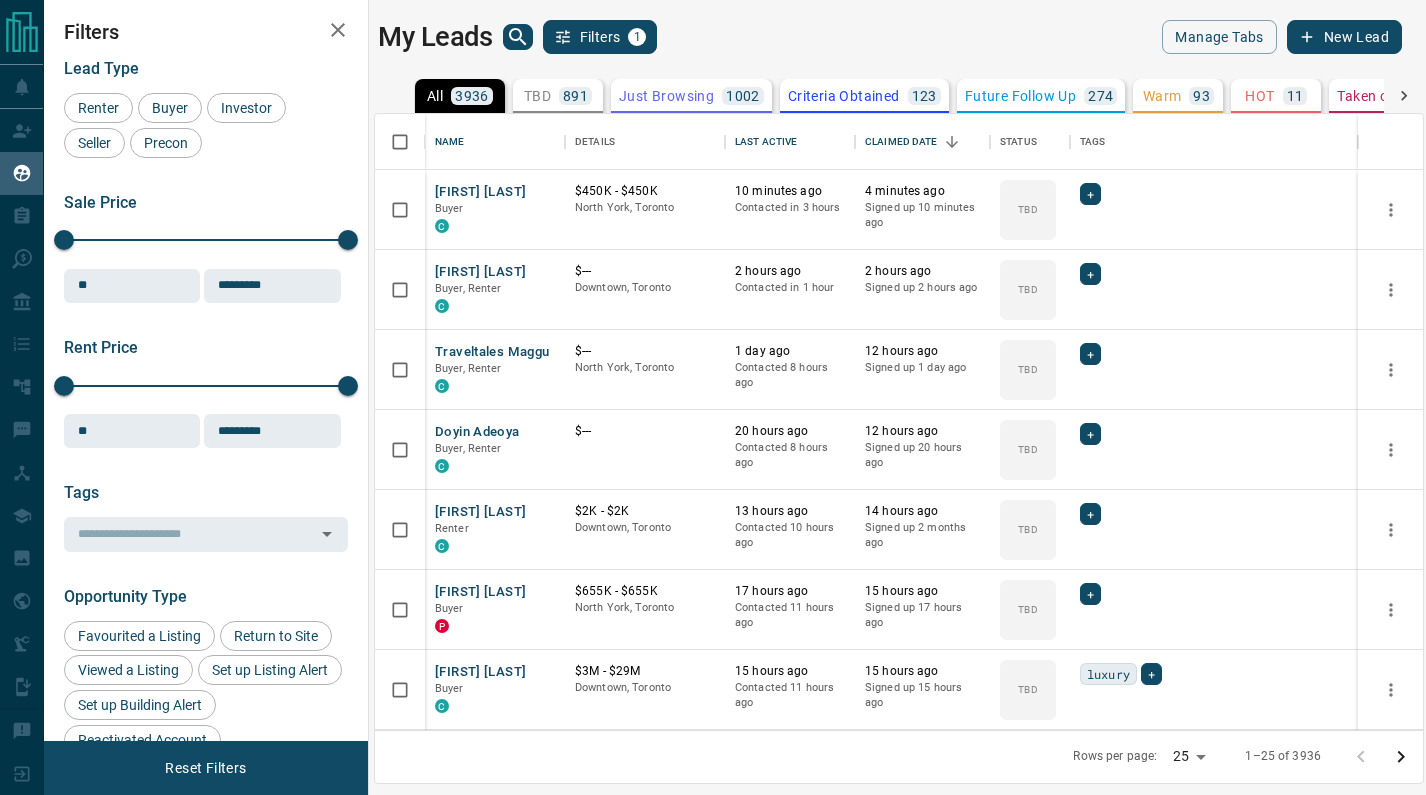 scroll, scrollTop: 0, scrollLeft: 0, axis: both 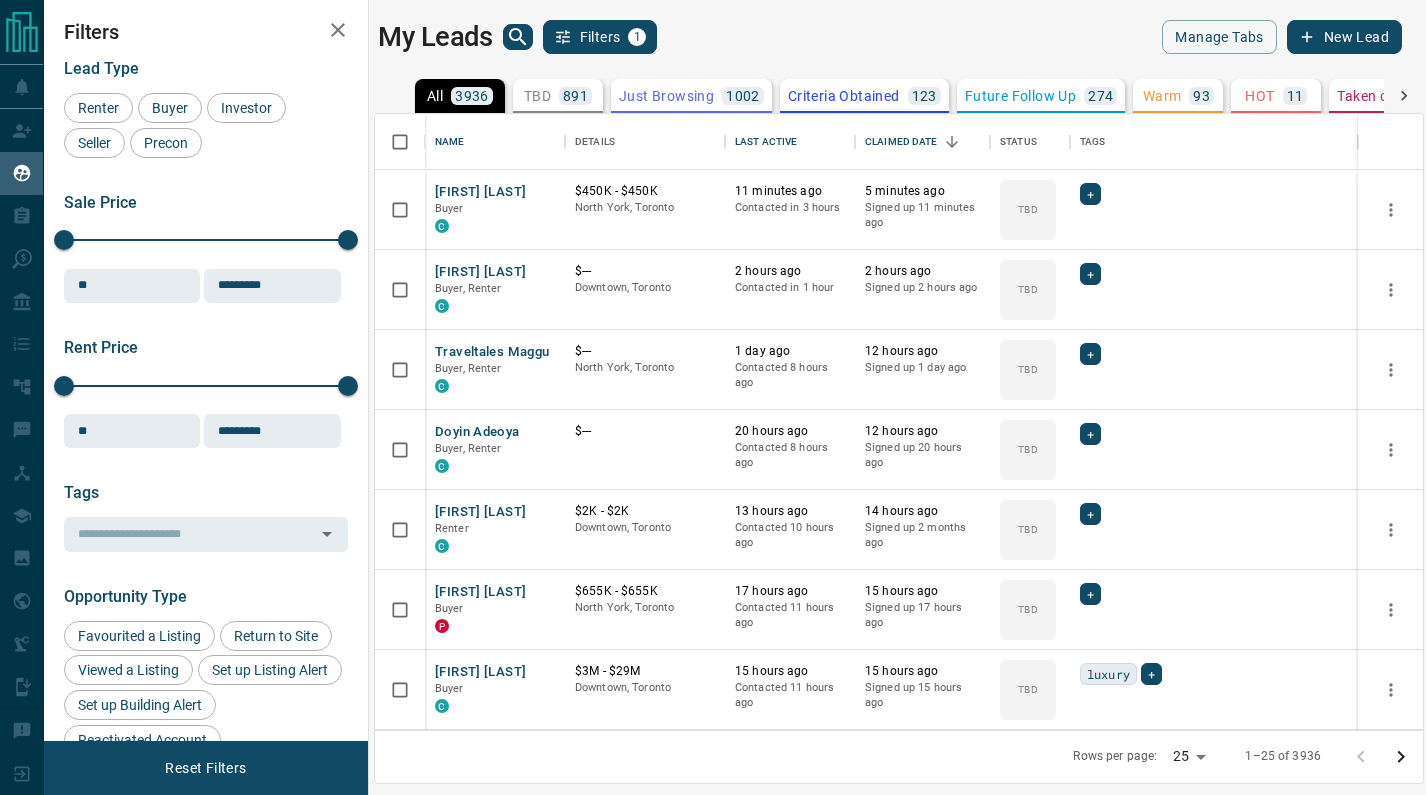 click 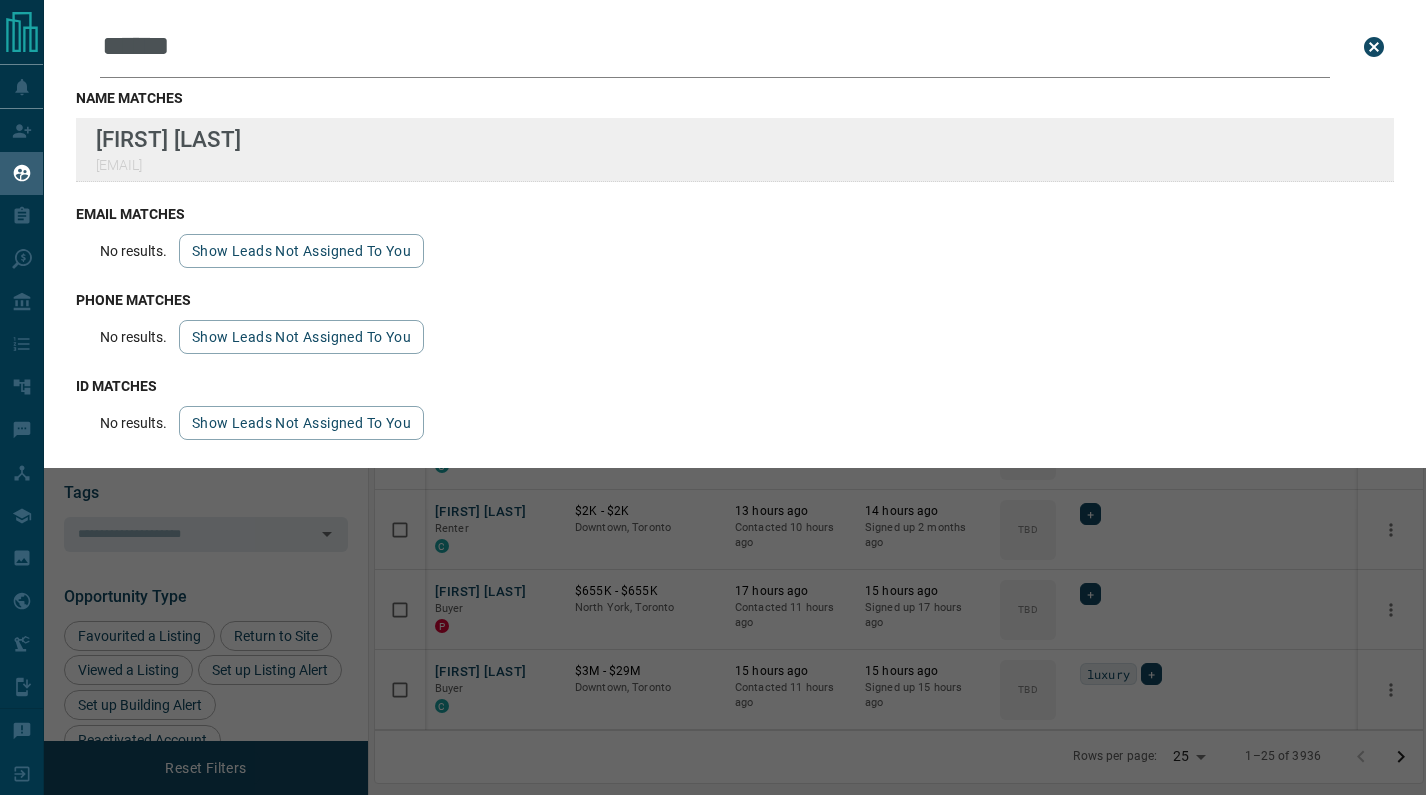 type on "******" 